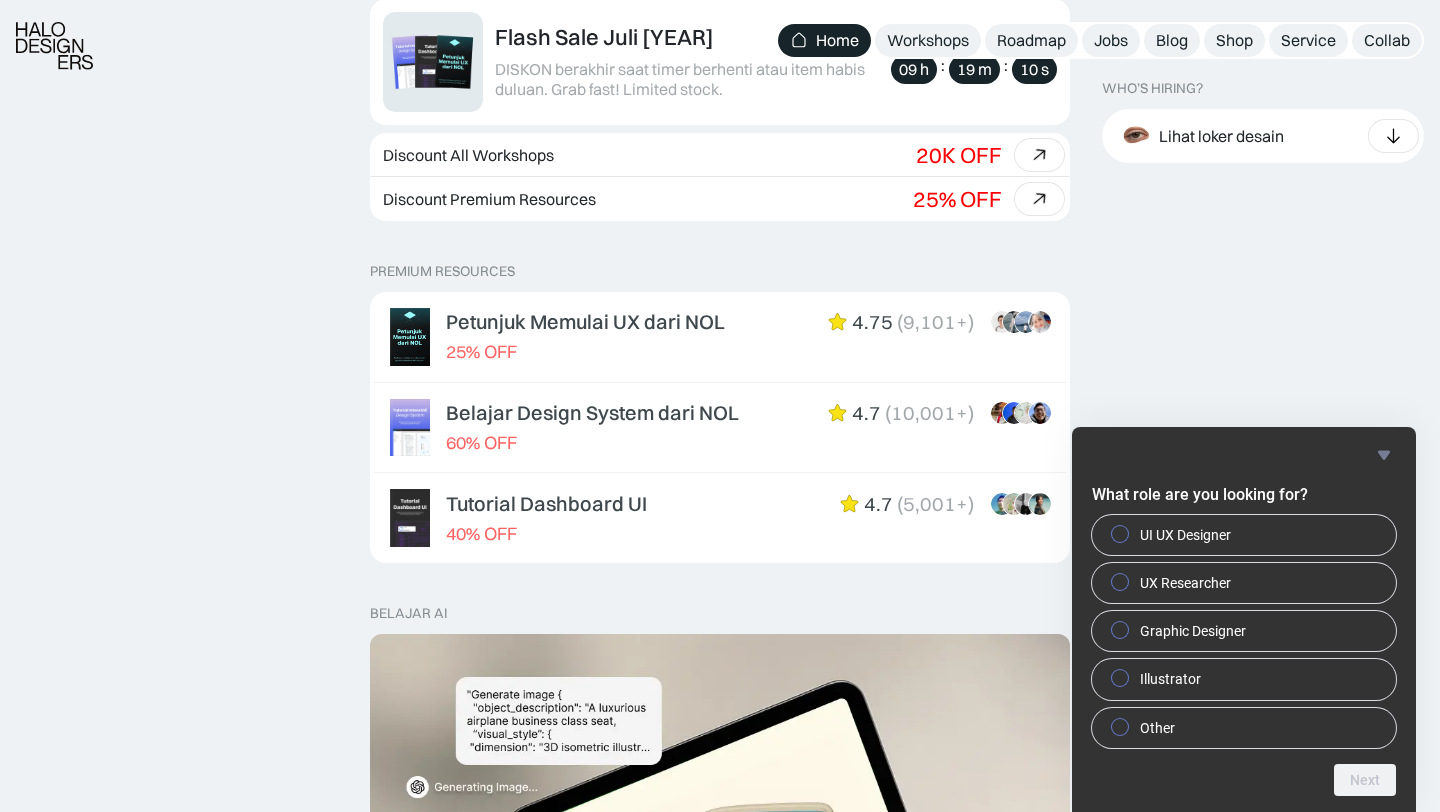 scroll, scrollTop: 699, scrollLeft: 0, axis: vertical 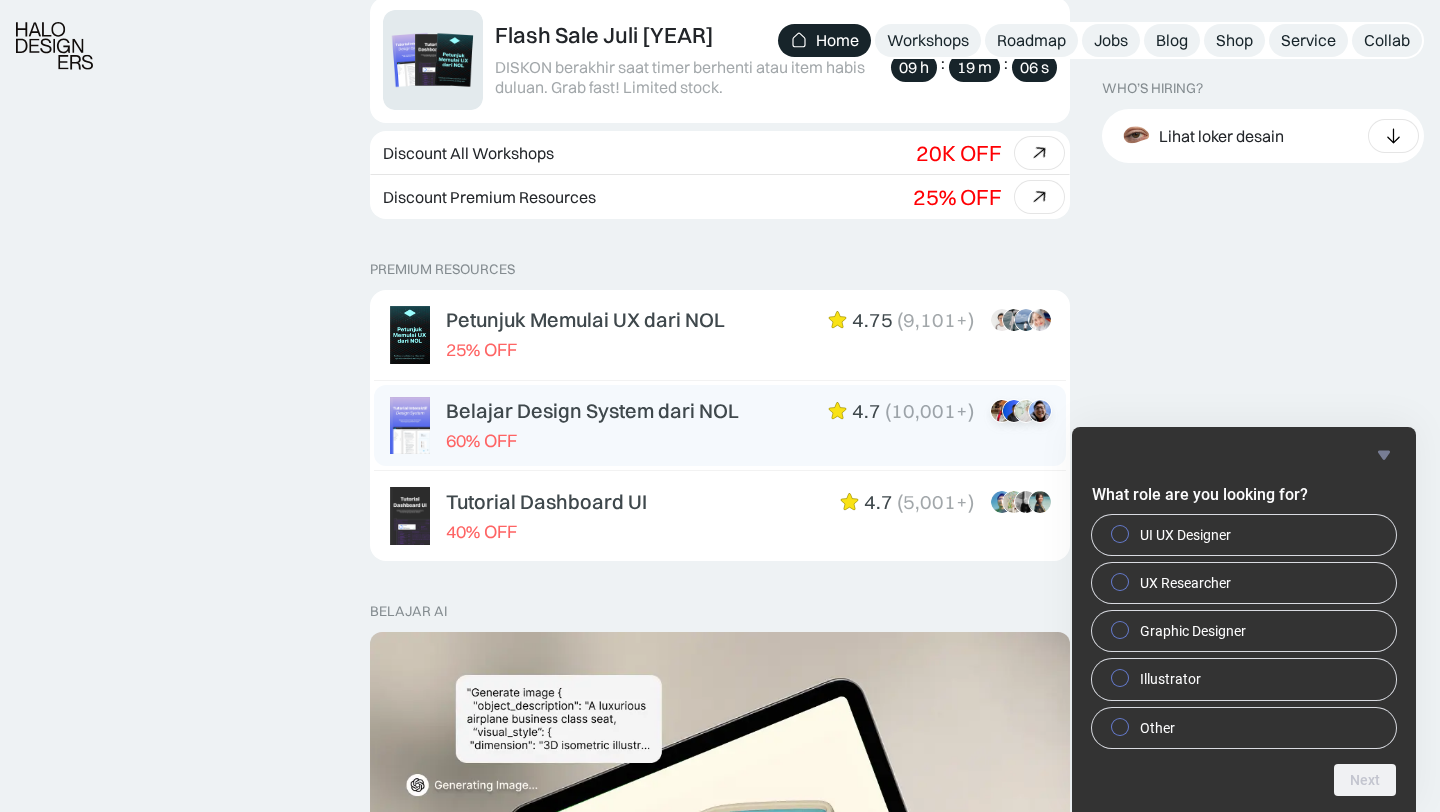 click on "Belajar Design System dari NOL" at bounding box center [592, 411] 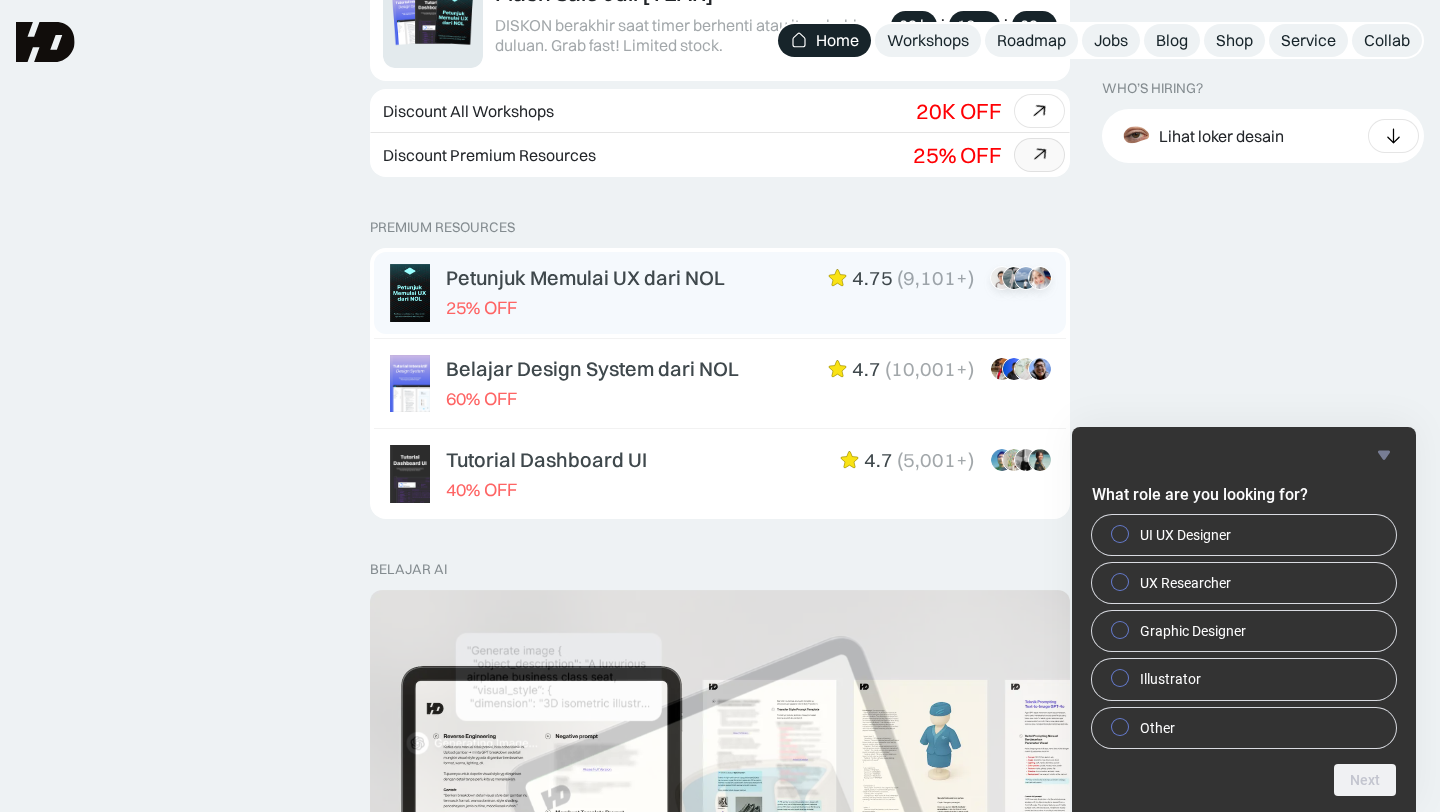 scroll, scrollTop: 574, scrollLeft: 0, axis: vertical 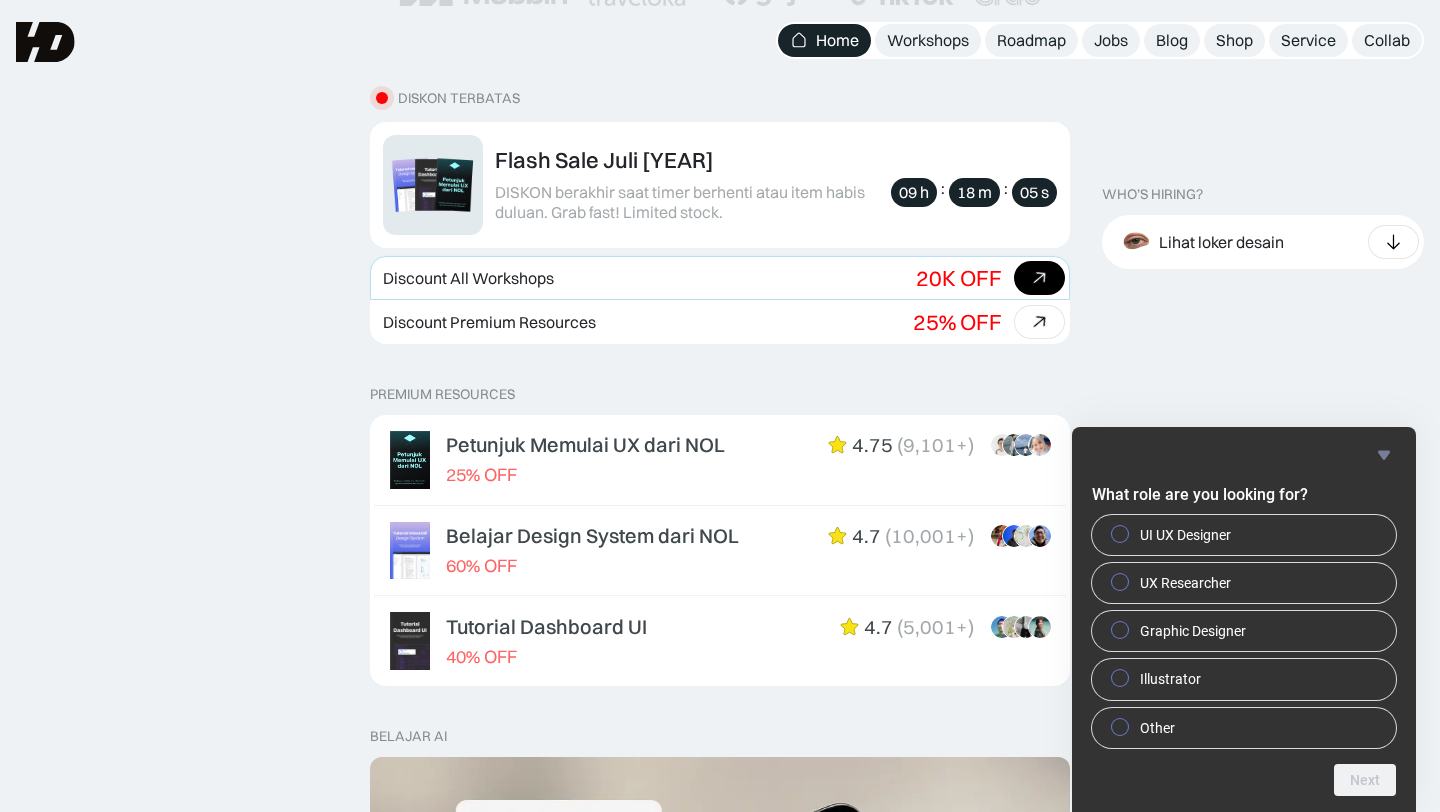 click on "Discount All Workshops" at bounding box center [468, 278] 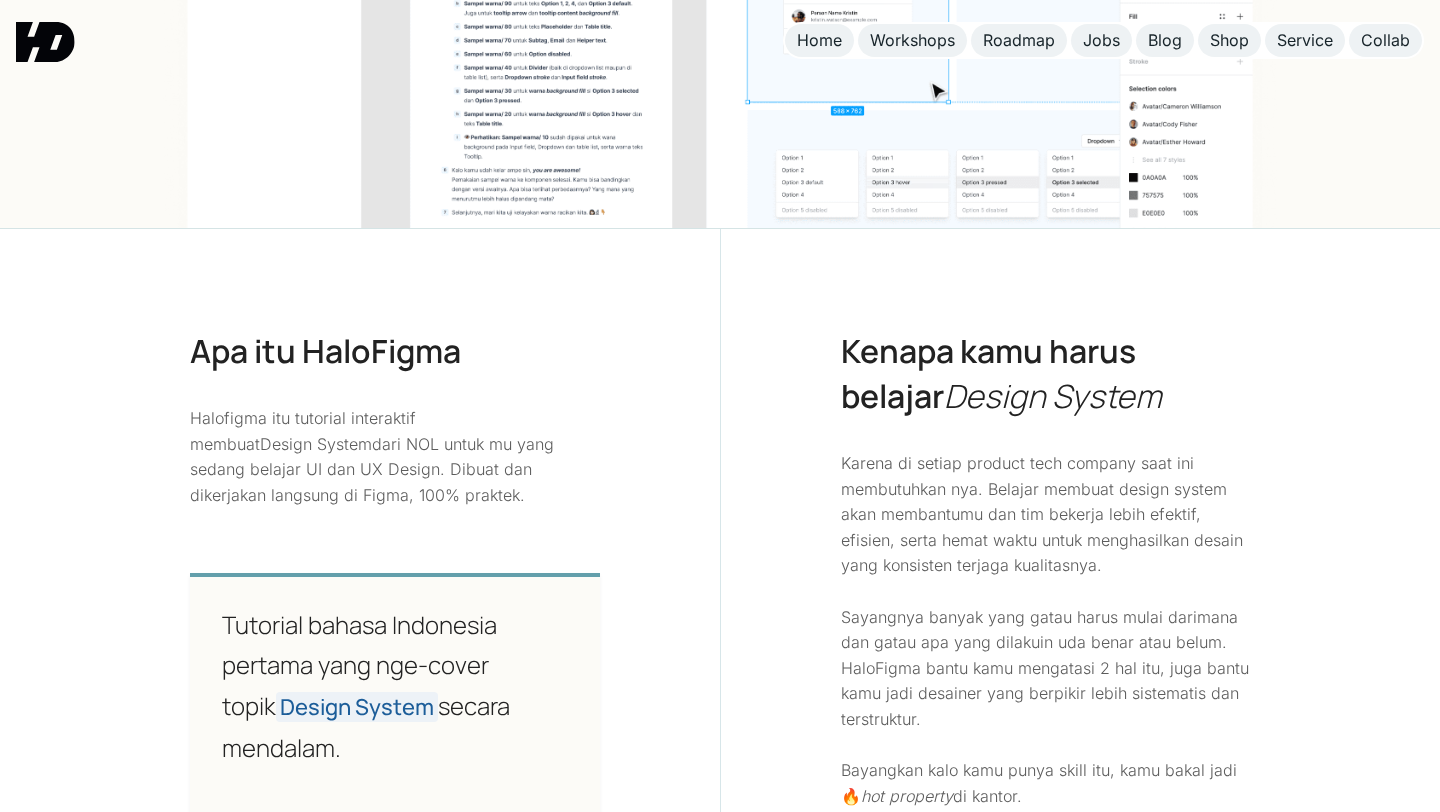 scroll, scrollTop: 0, scrollLeft: 0, axis: both 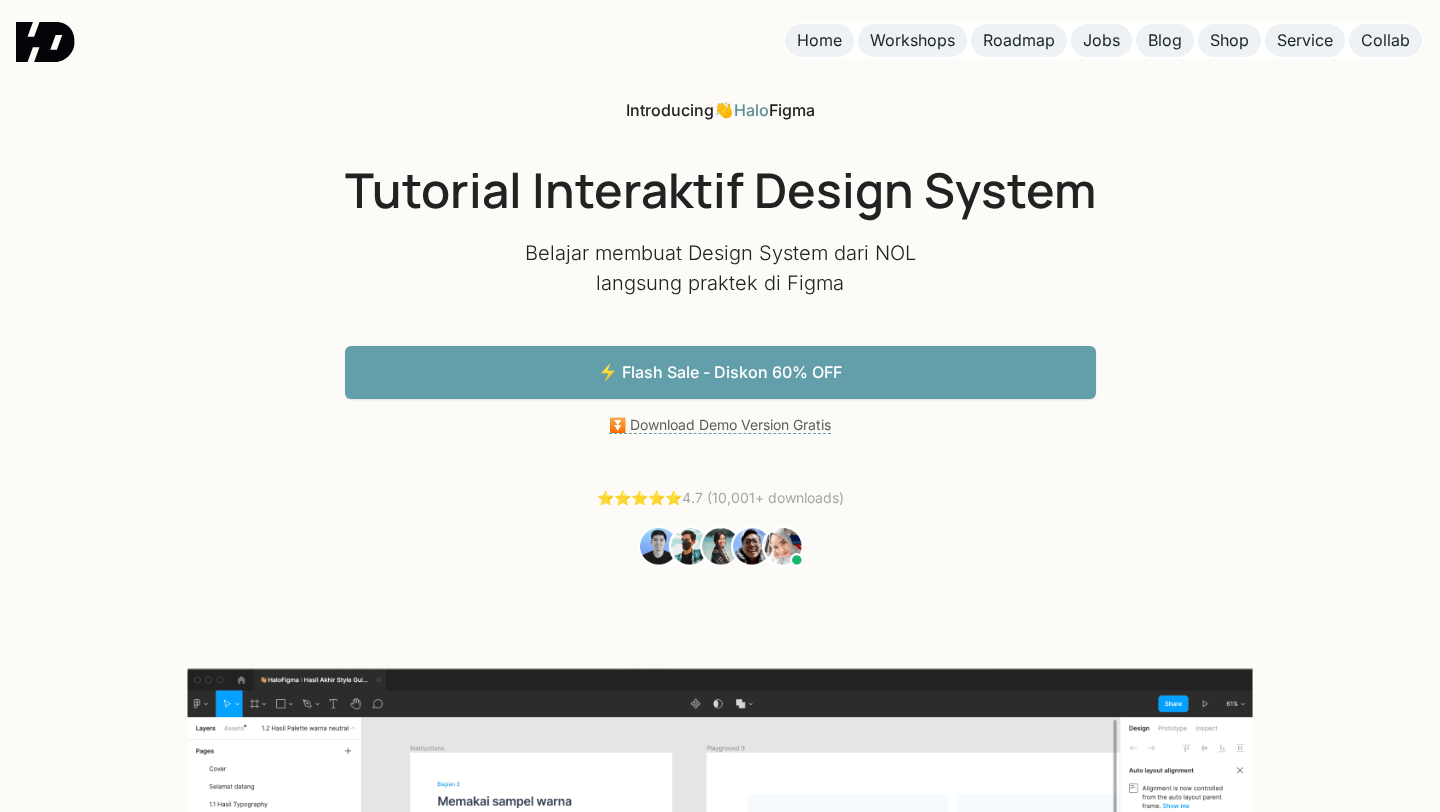 click on "⚡️ Flash Sale - Diskon 60% OFF" at bounding box center (720, 372) 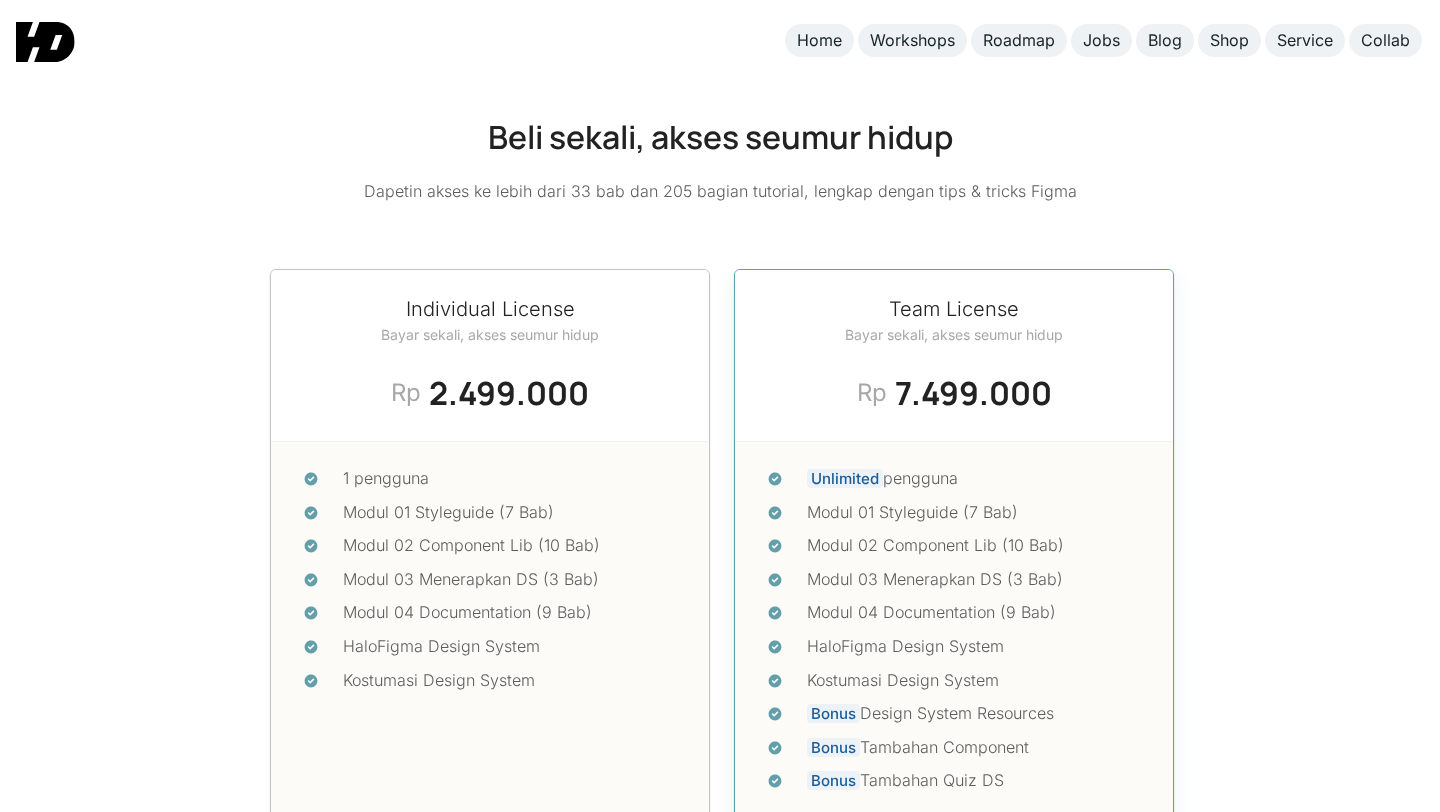 scroll, scrollTop: 8152, scrollLeft: 0, axis: vertical 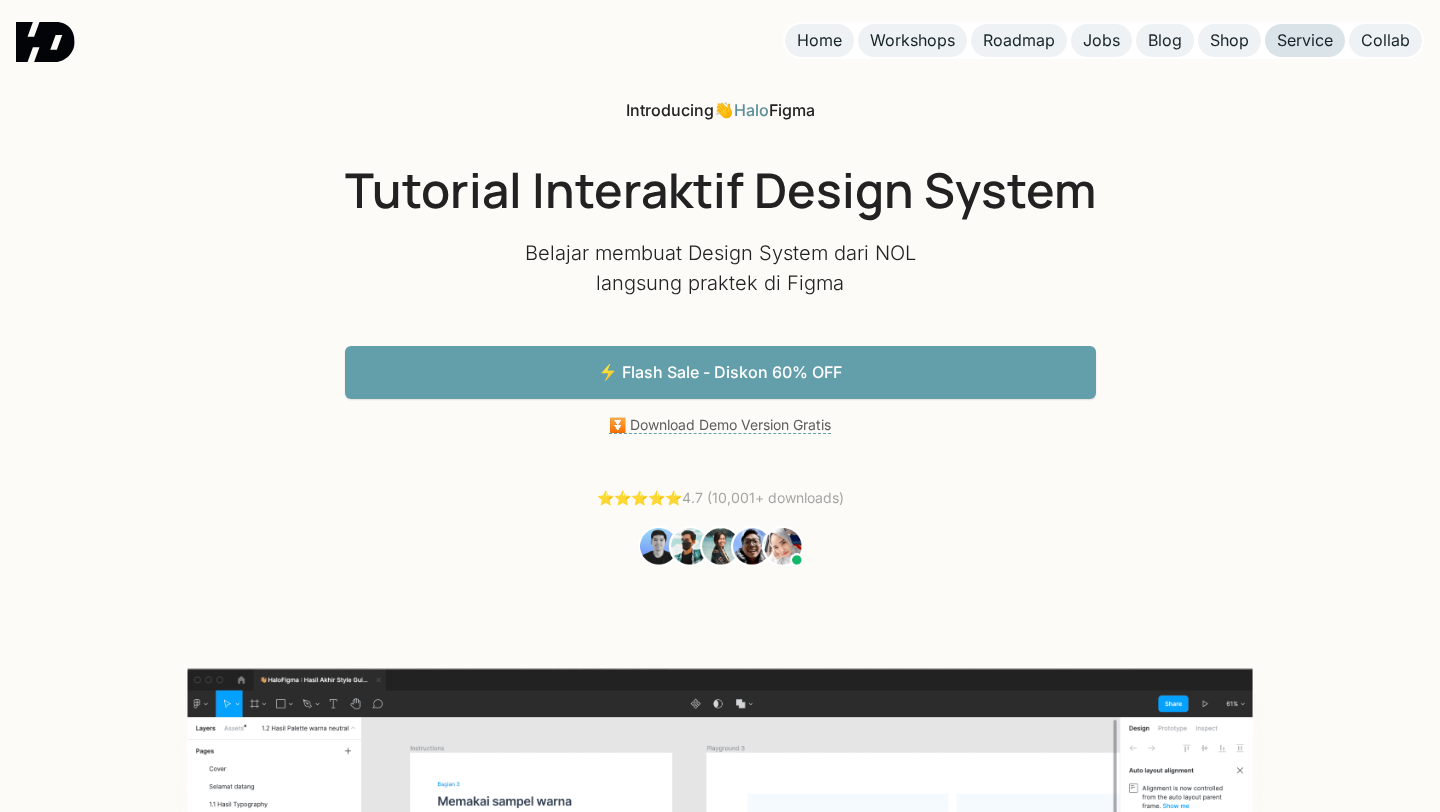 click on "Service" at bounding box center [1305, 40] 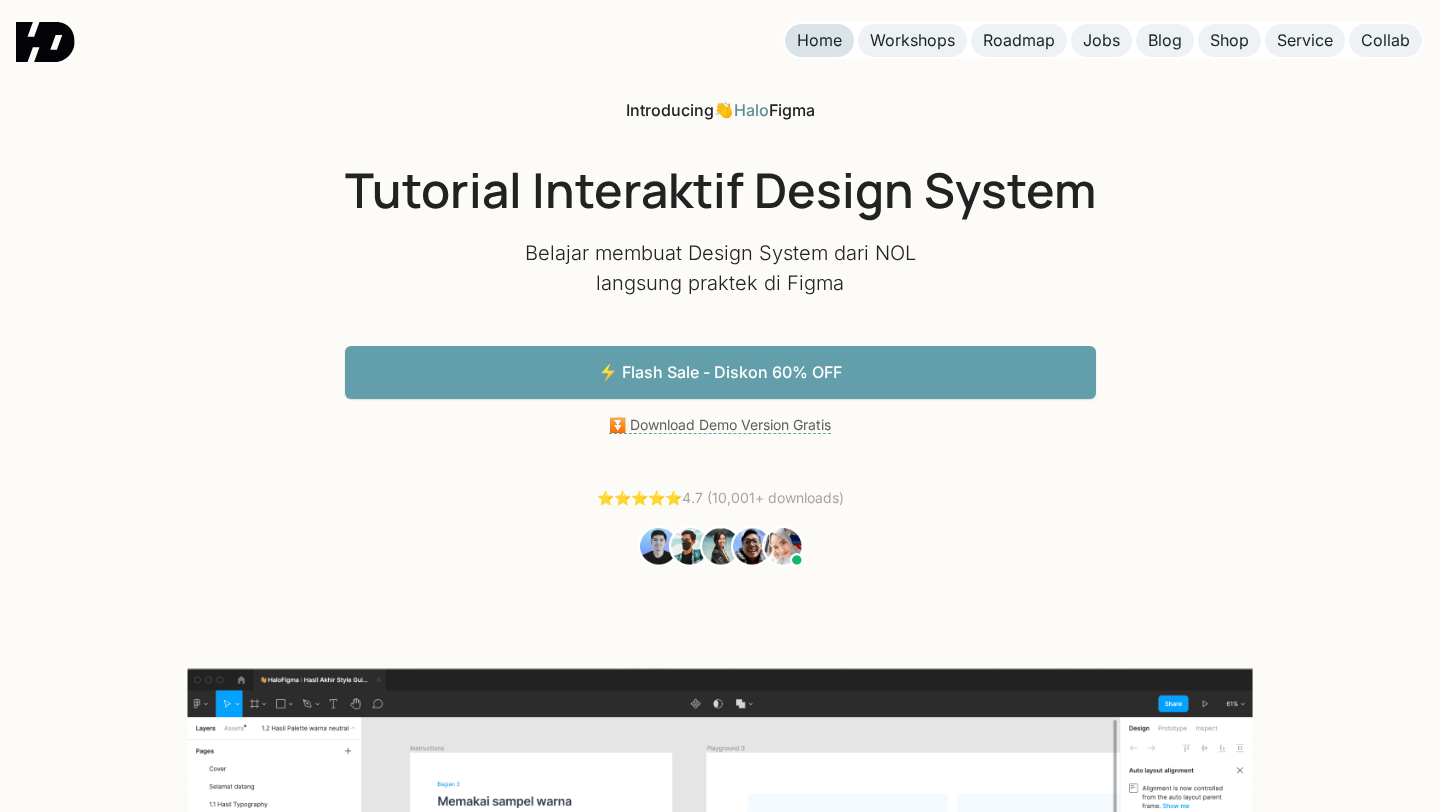 click on "Home" at bounding box center (819, 40) 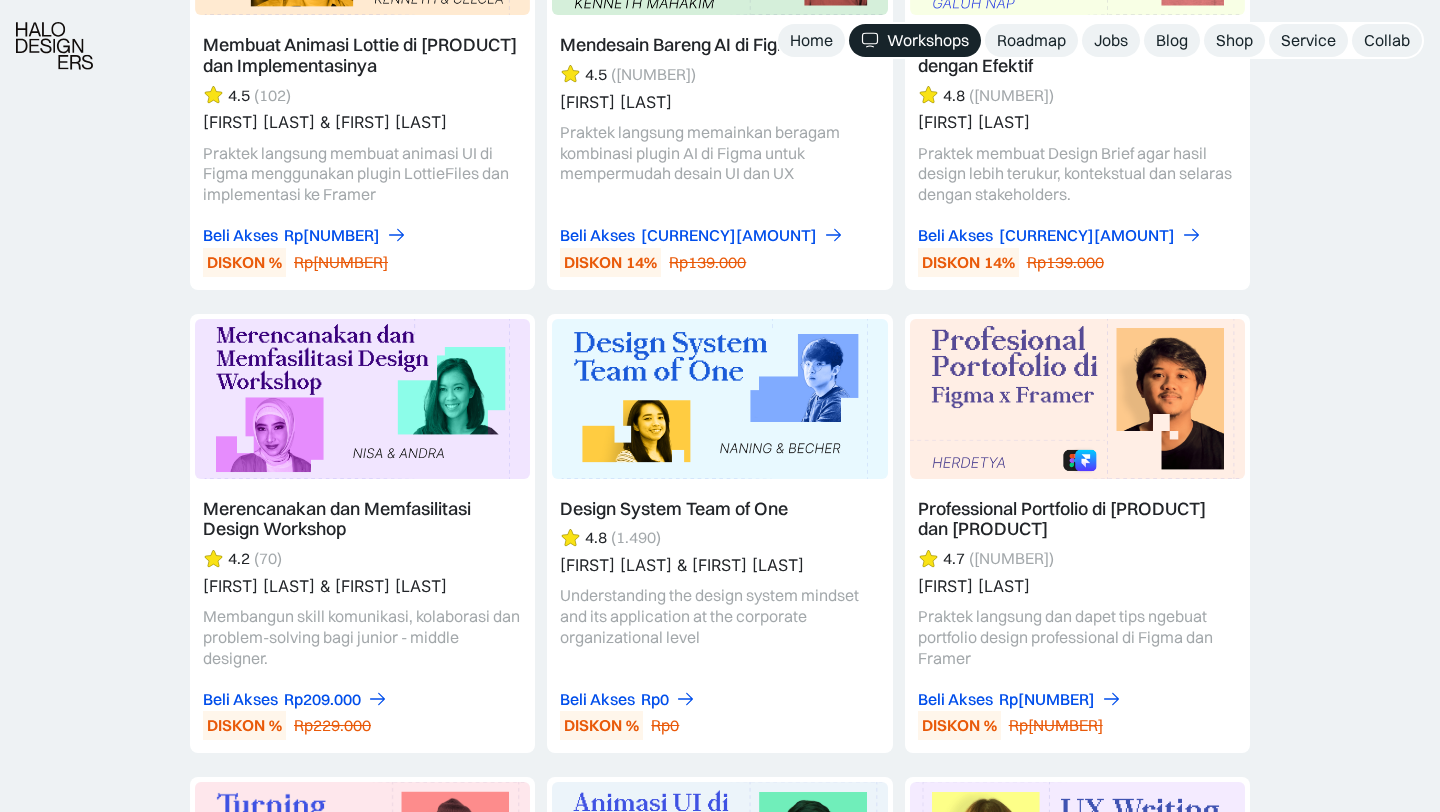 scroll, scrollTop: 6735, scrollLeft: 0, axis: vertical 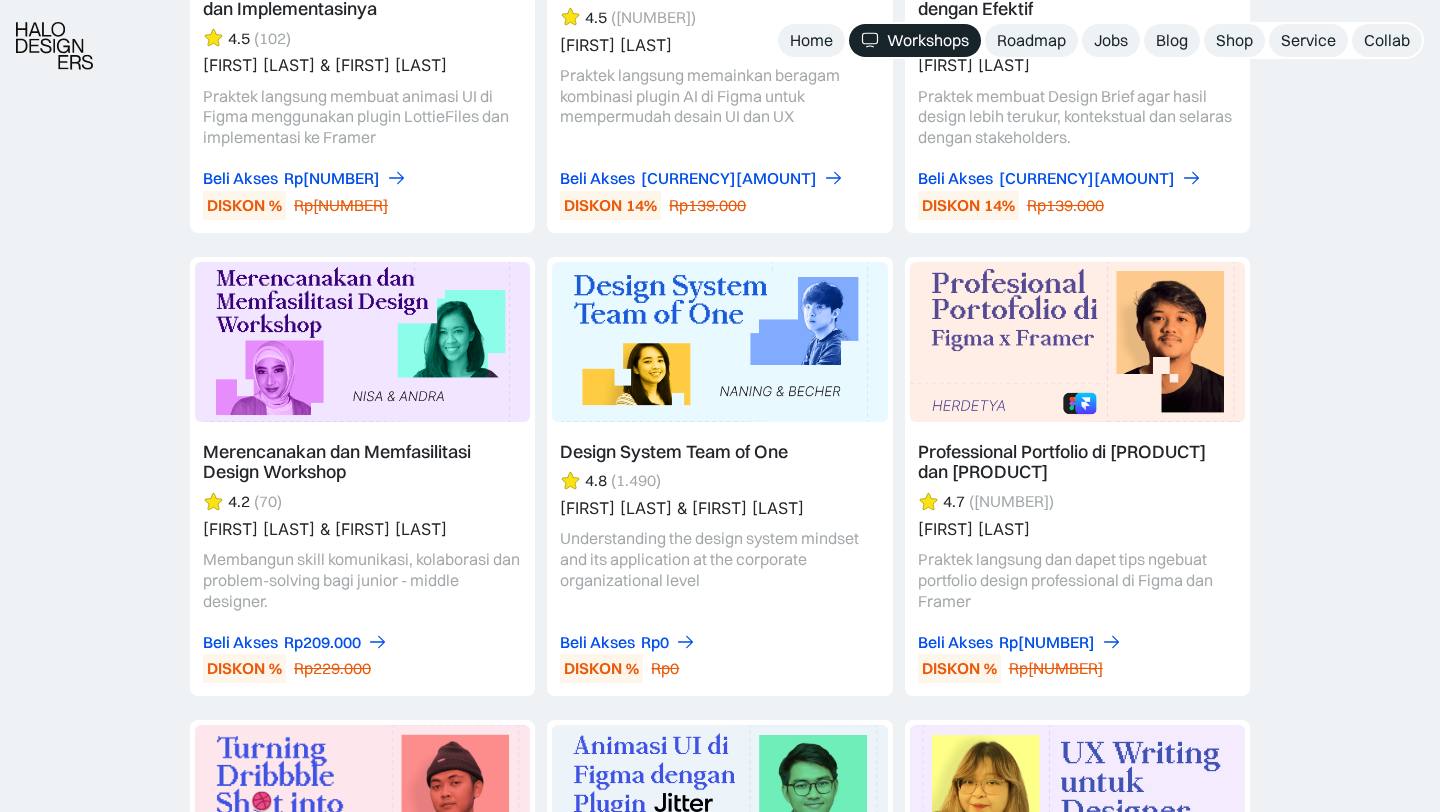 click at bounding box center (1077, 477) 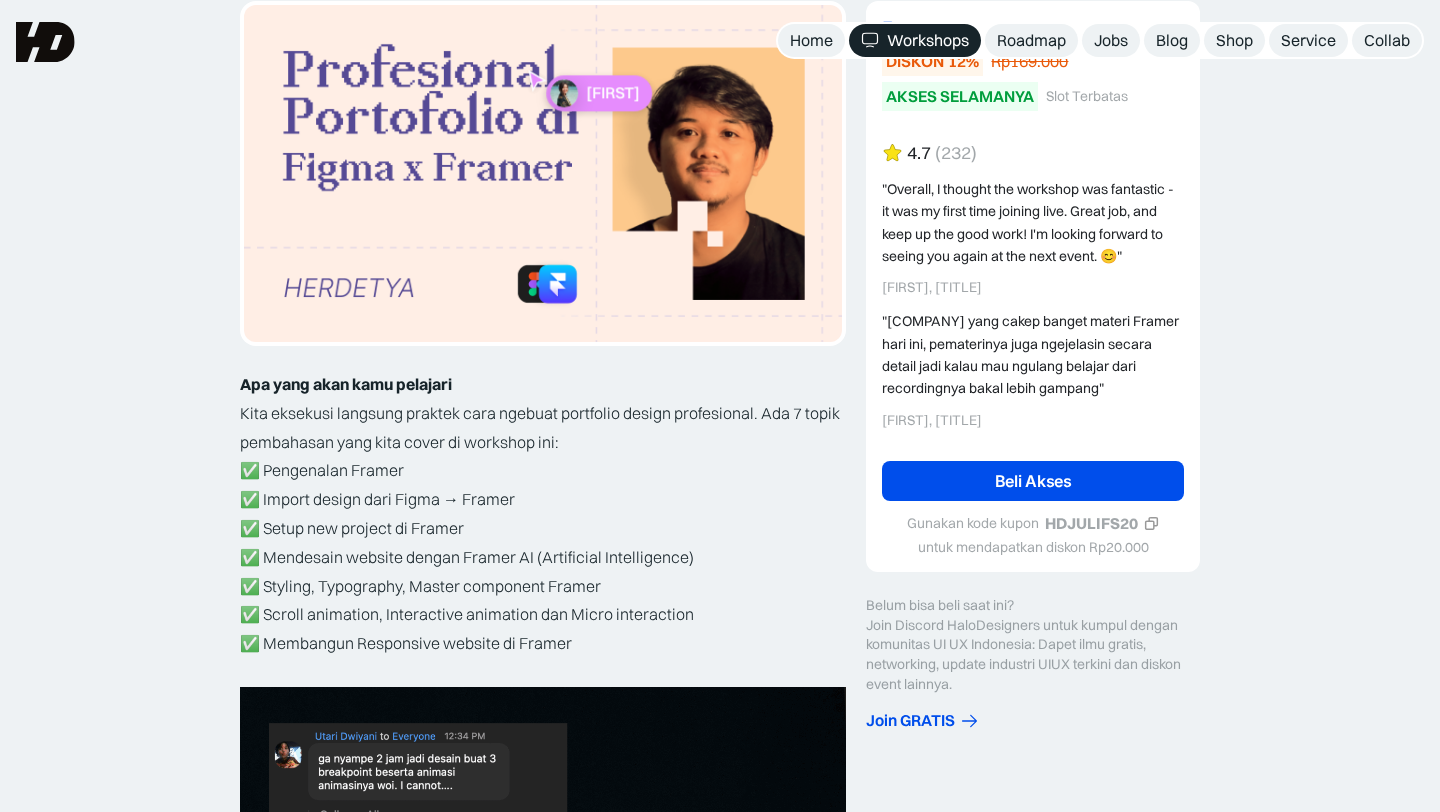 scroll, scrollTop: 0, scrollLeft: 0, axis: both 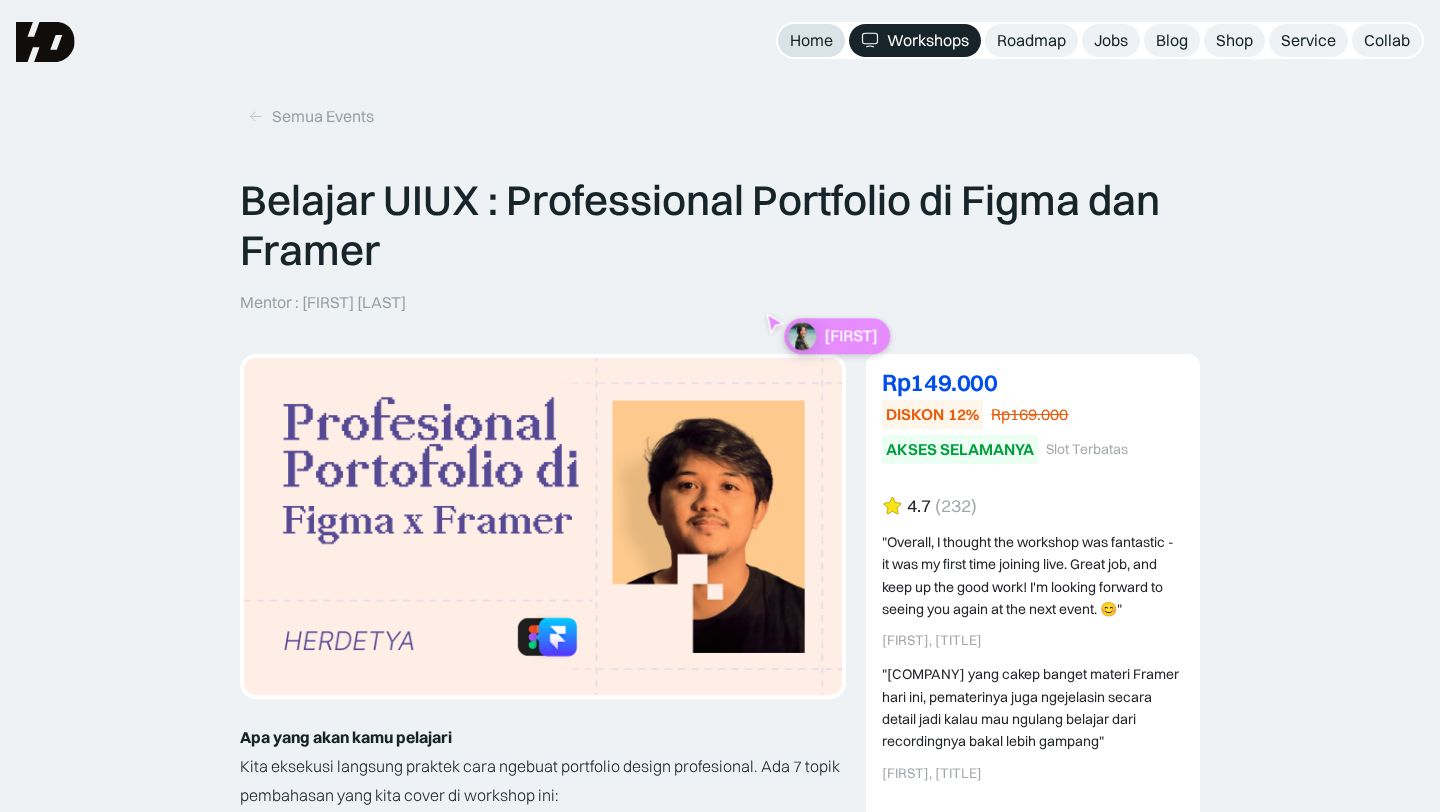 click on "Home" at bounding box center [811, 40] 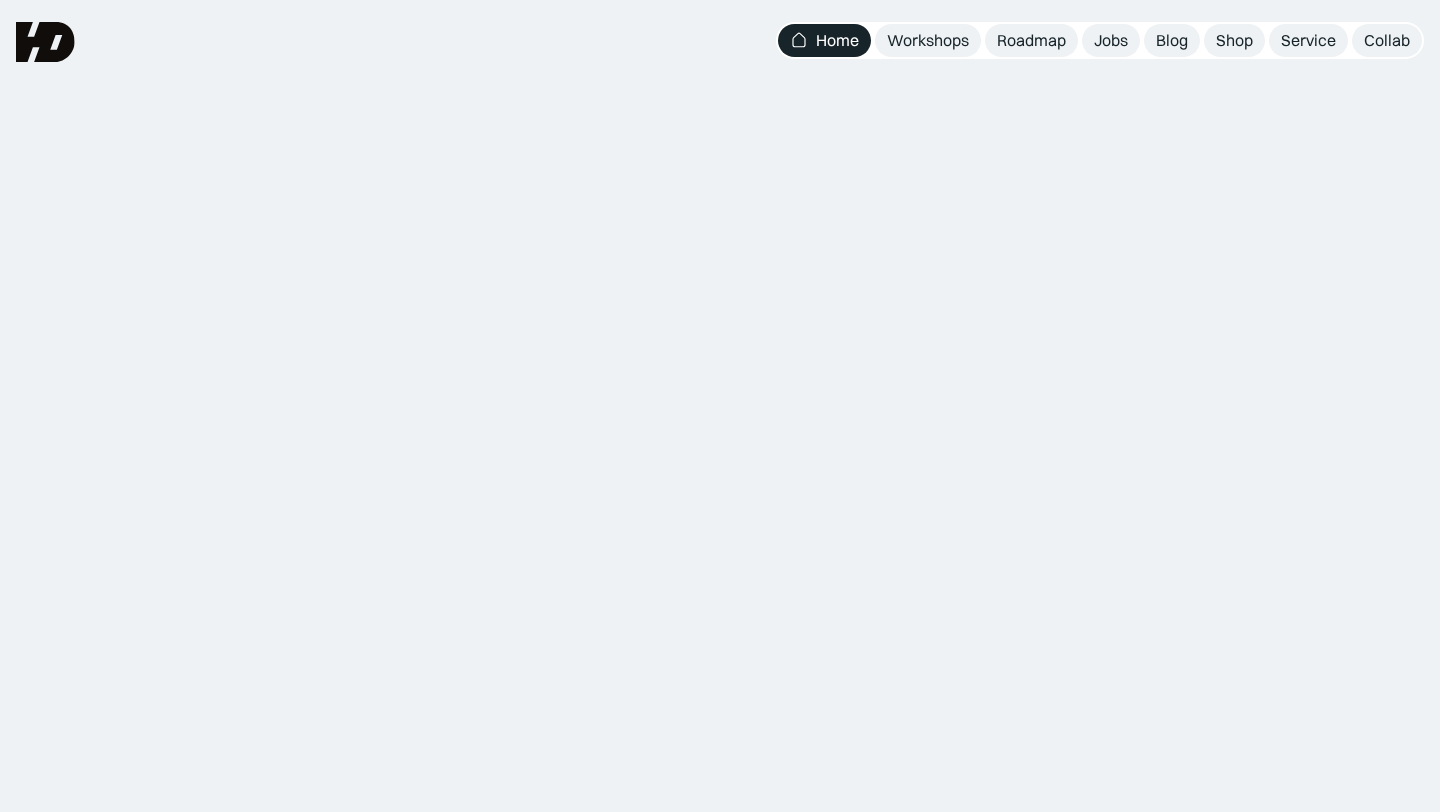 scroll, scrollTop: 0, scrollLeft: 0, axis: both 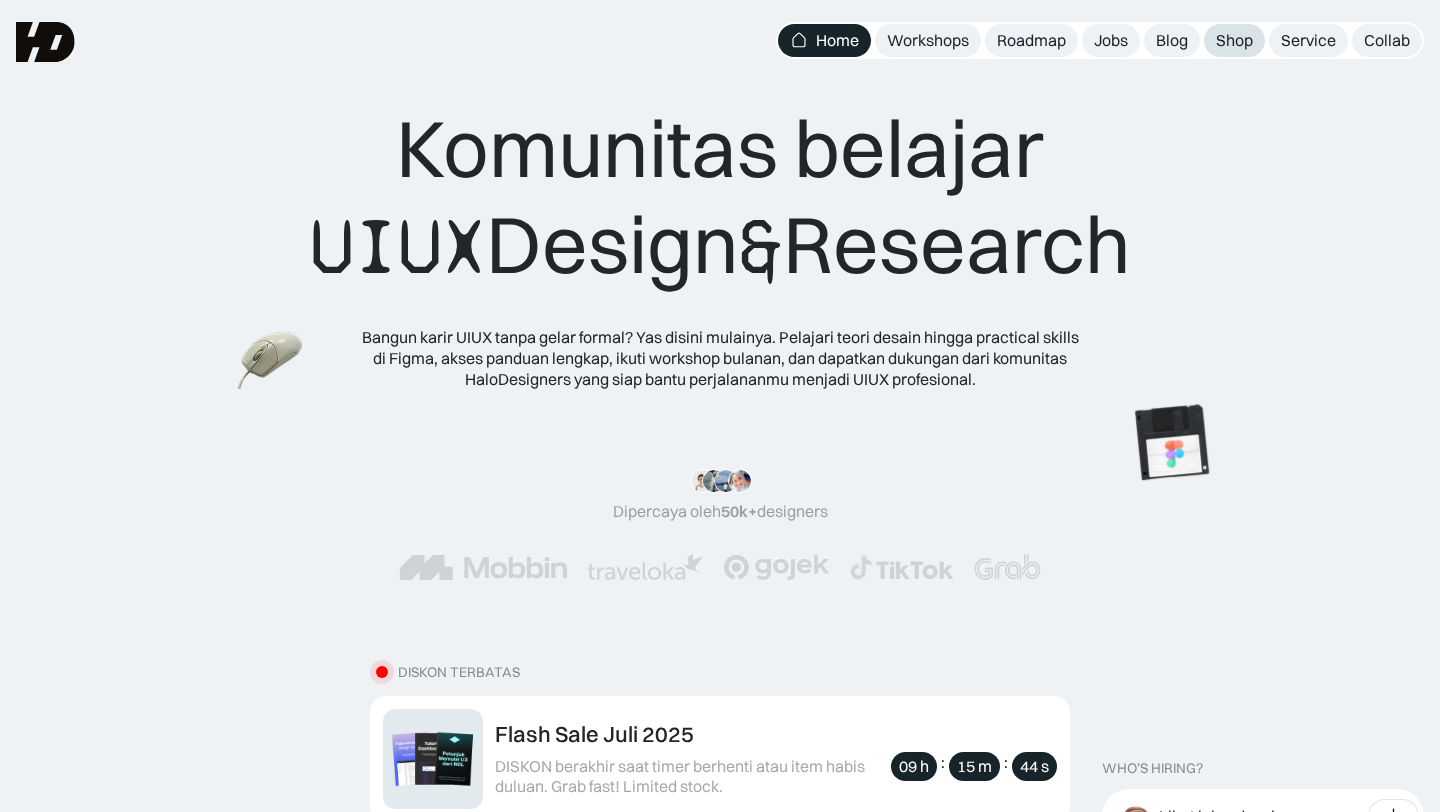 click on "Shop" at bounding box center [1234, 40] 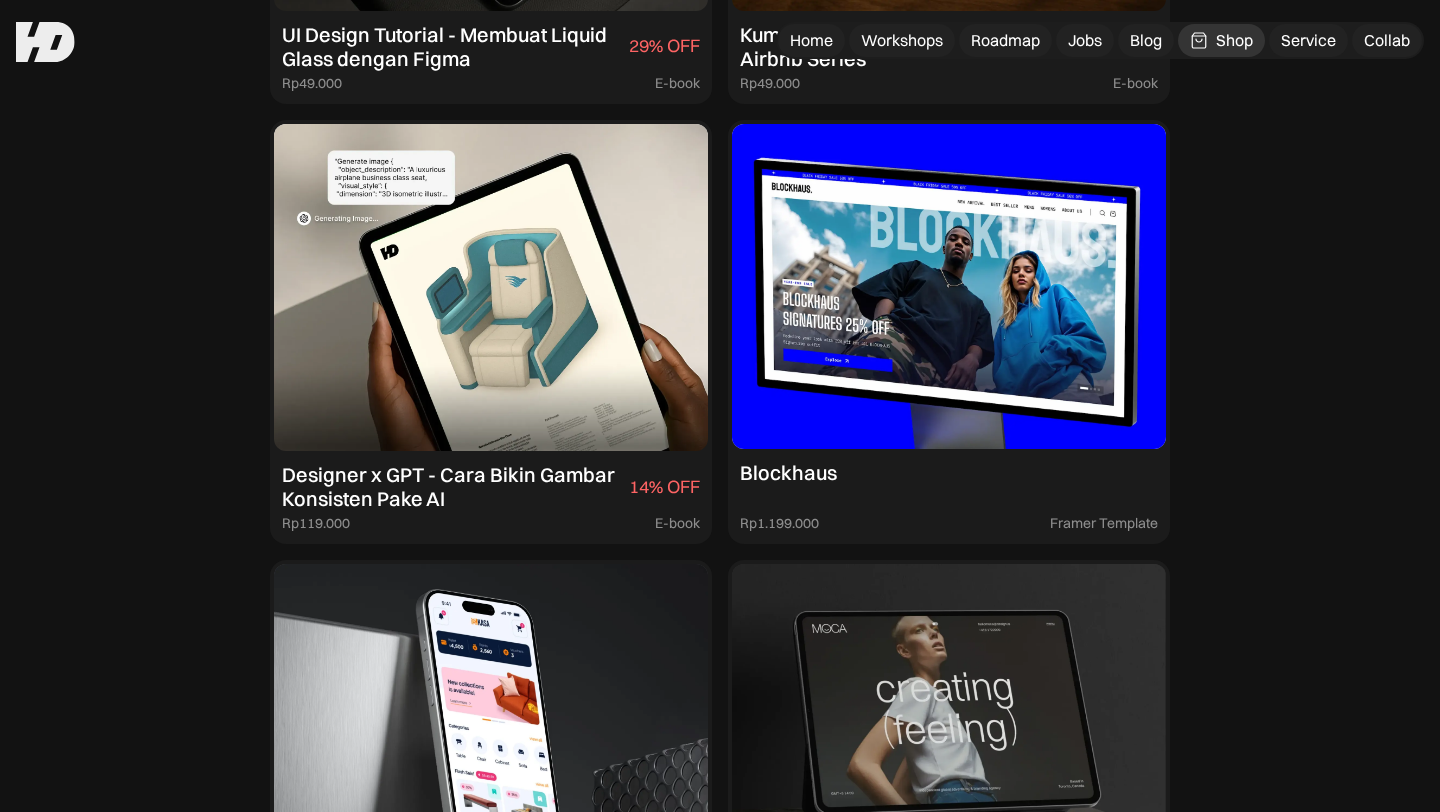 scroll, scrollTop: 1472, scrollLeft: 0, axis: vertical 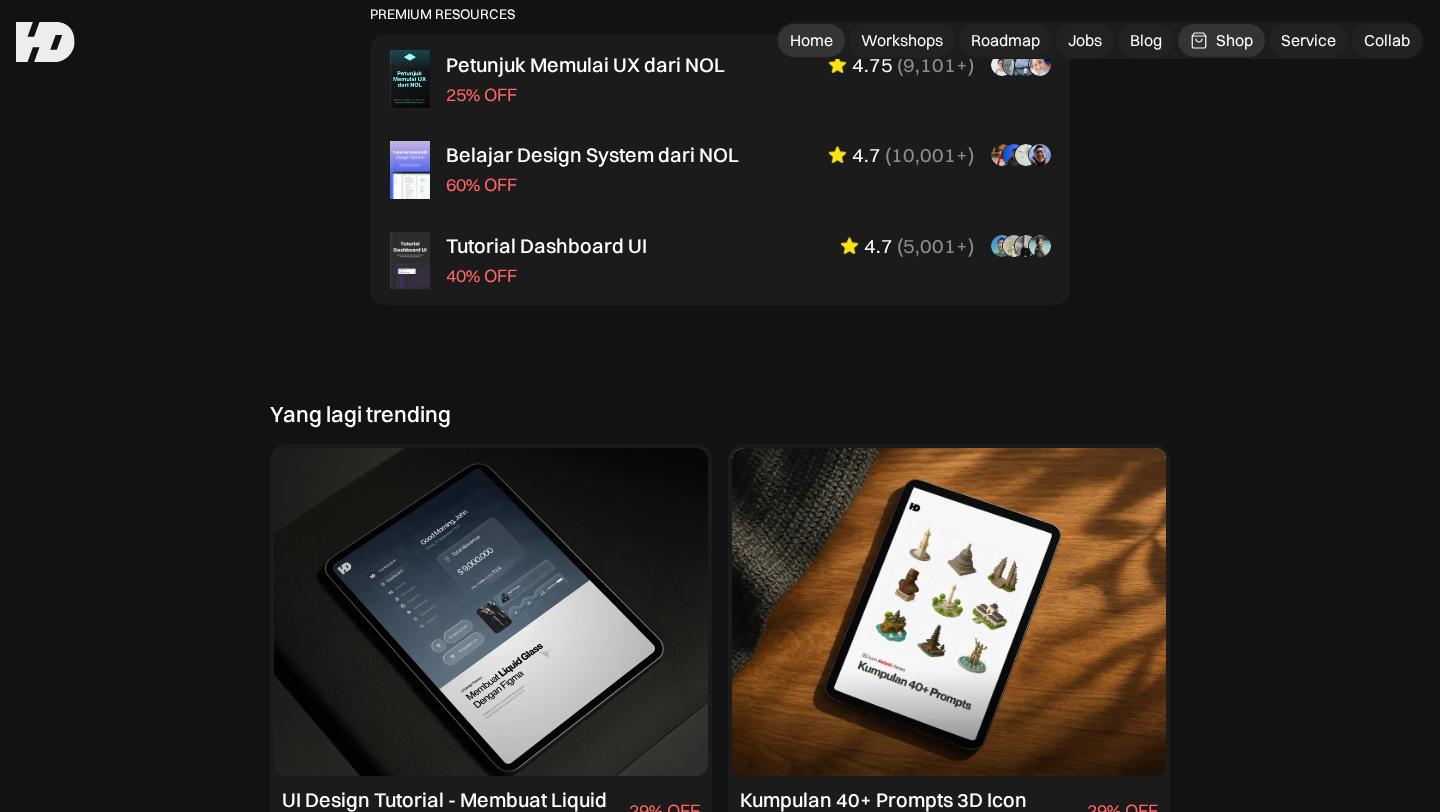 click on "Home" at bounding box center (811, 40) 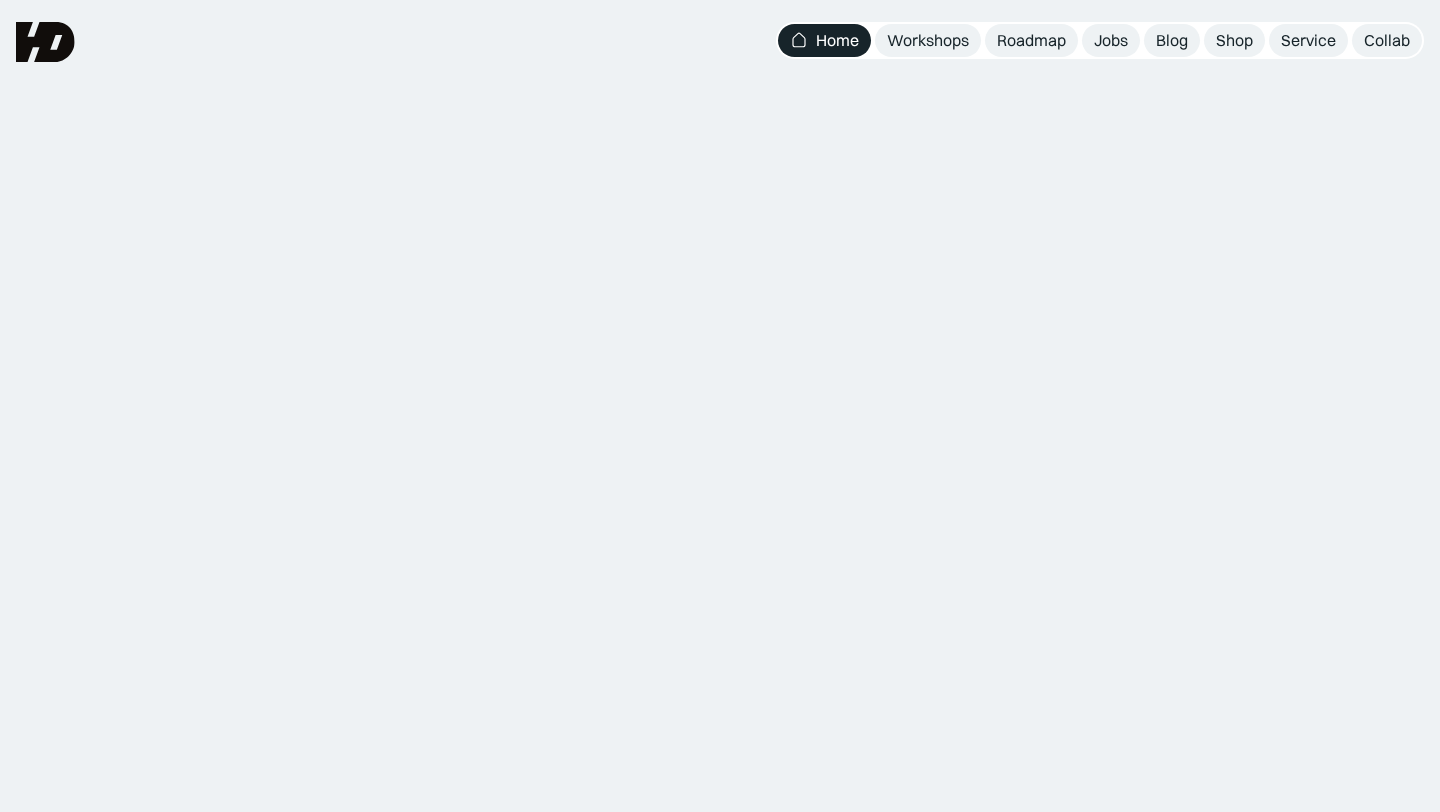 scroll, scrollTop: 0, scrollLeft: 0, axis: both 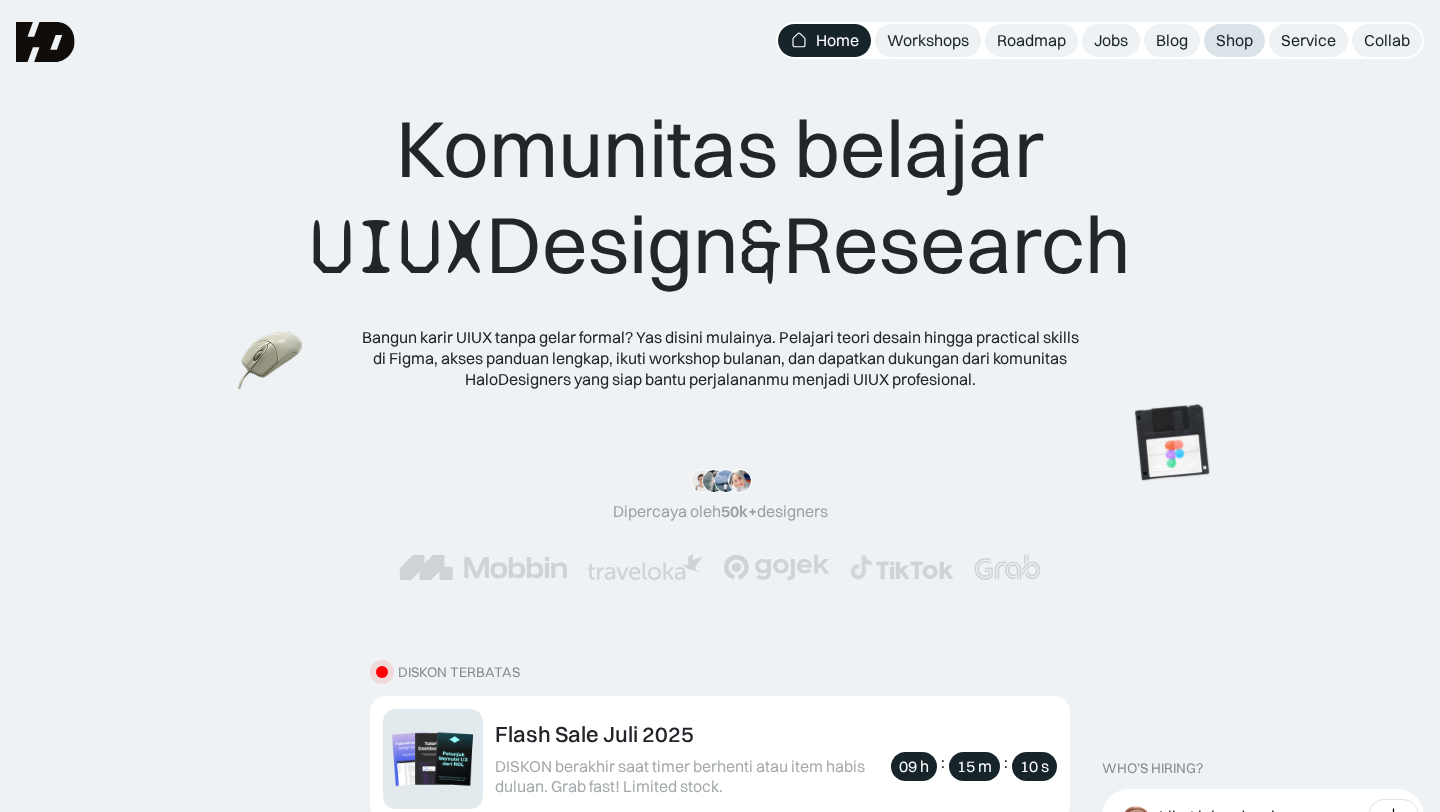 click on "Shop" at bounding box center (1234, 40) 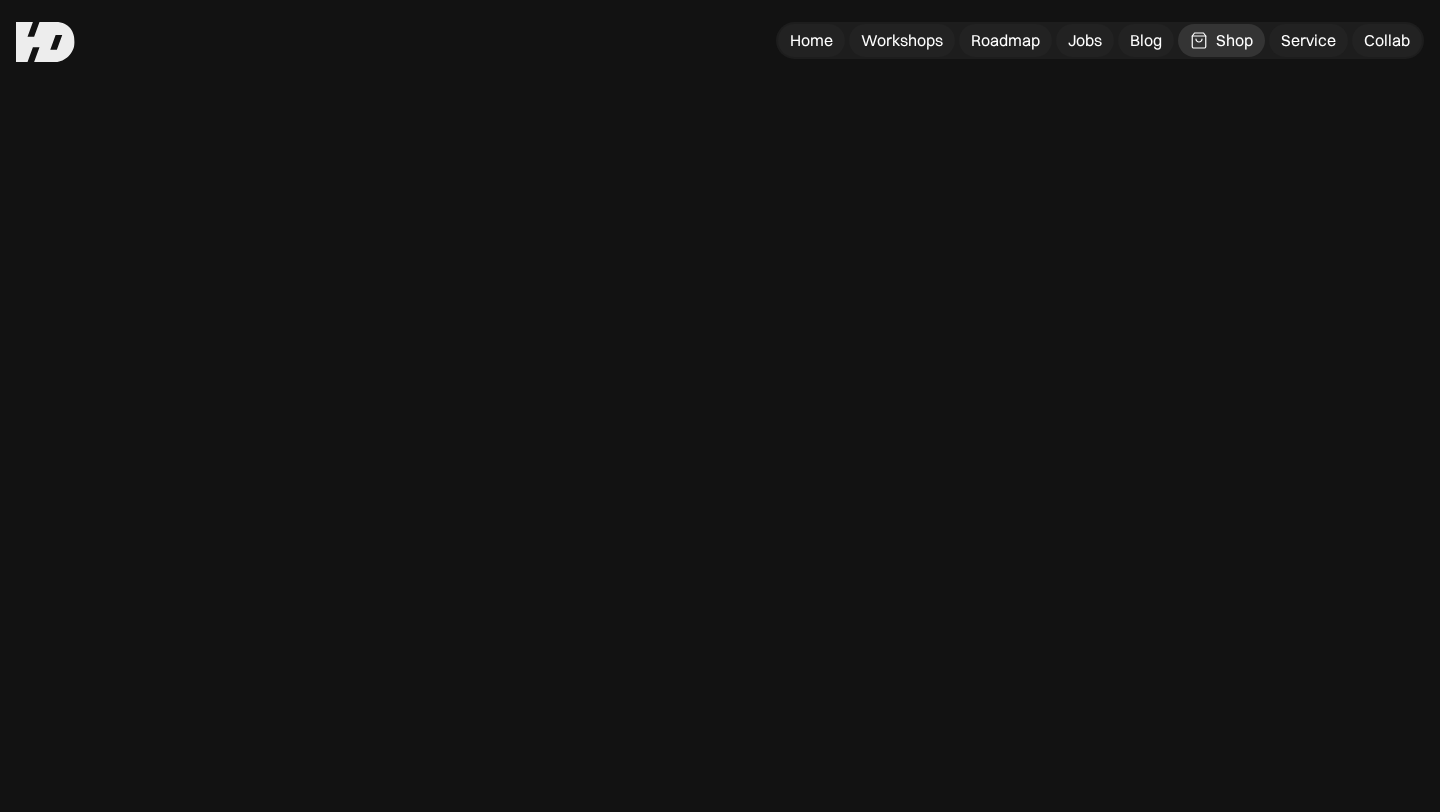 scroll, scrollTop: 0, scrollLeft: 0, axis: both 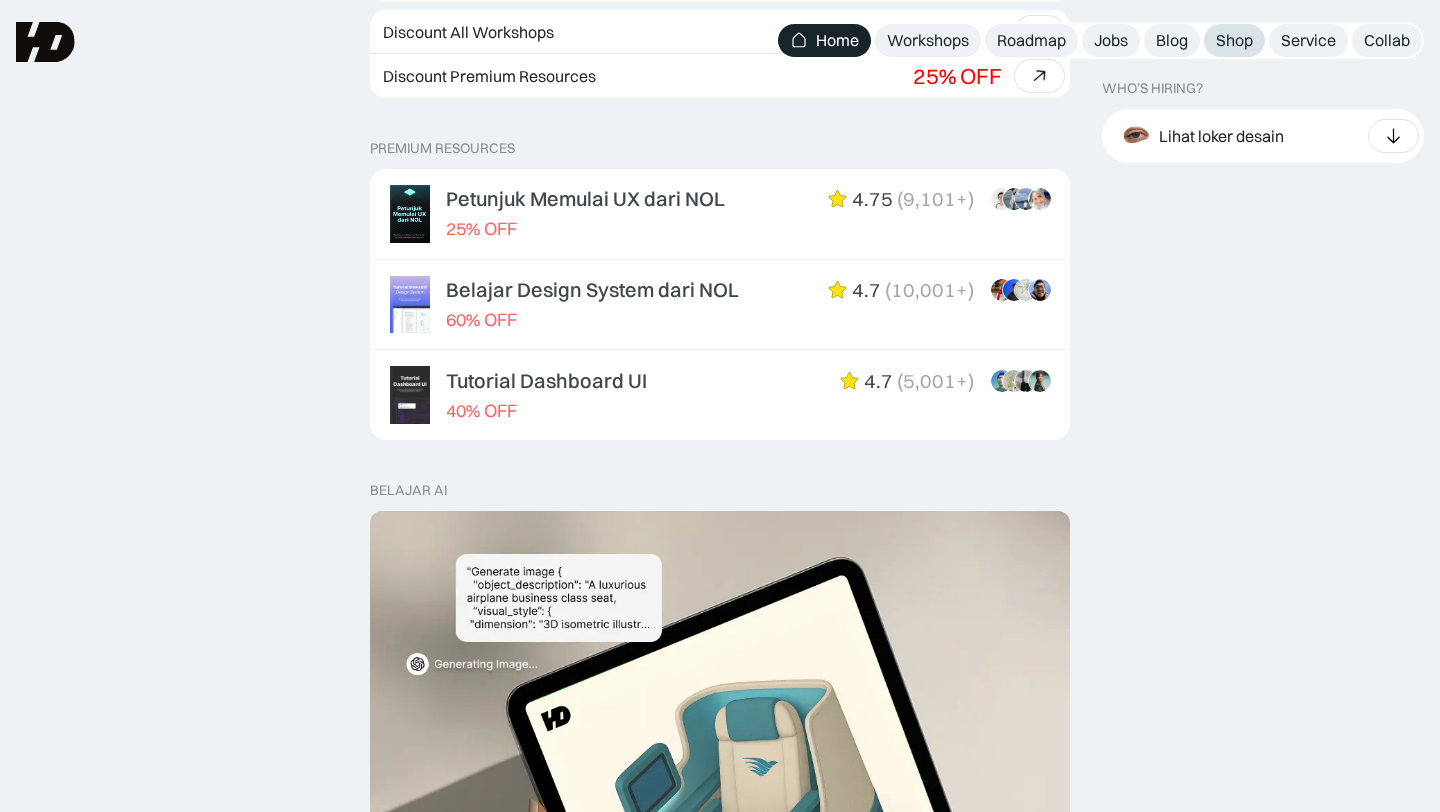 click on "Shop" at bounding box center [1234, 40] 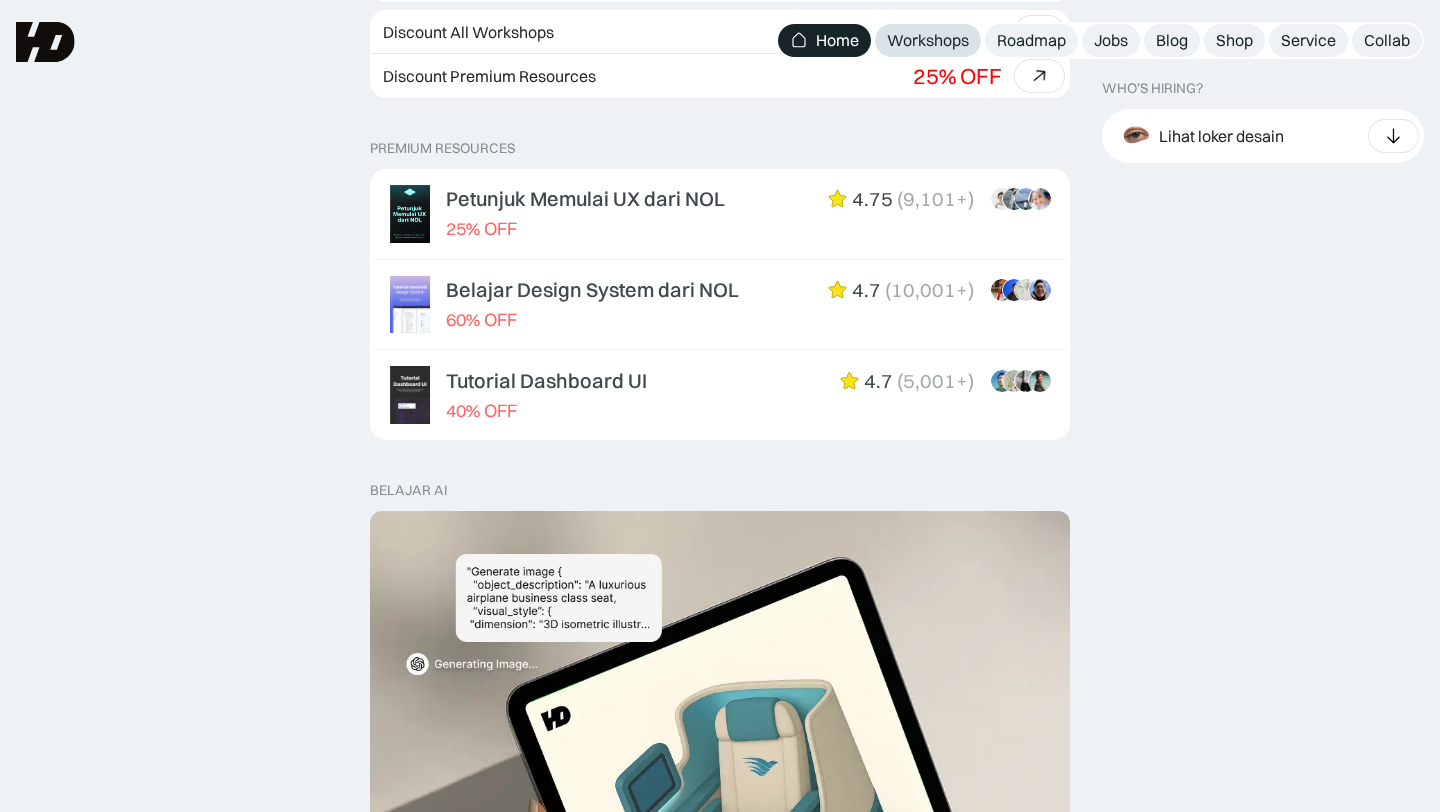 click on "Workshops" at bounding box center (928, 40) 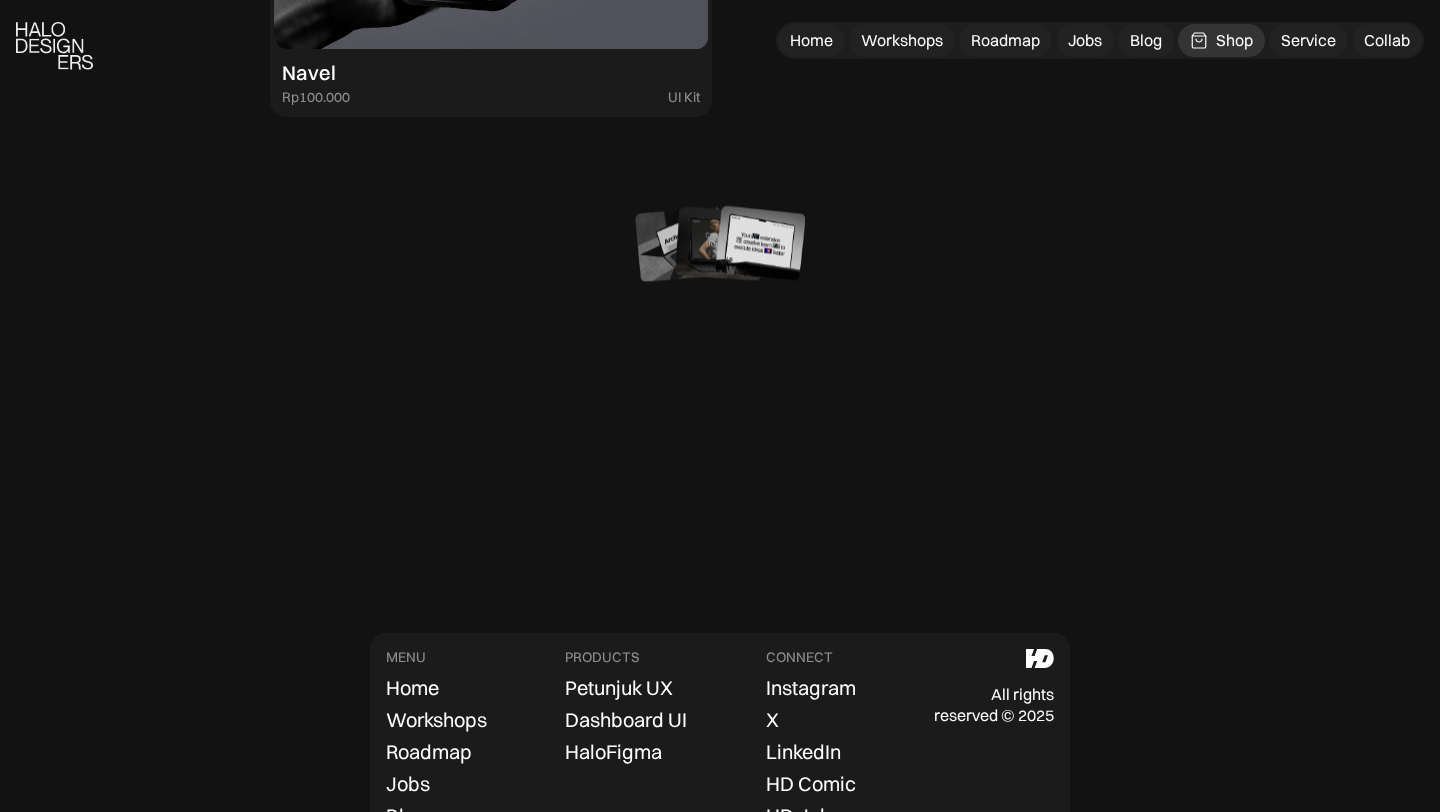 scroll, scrollTop: 6358, scrollLeft: 0, axis: vertical 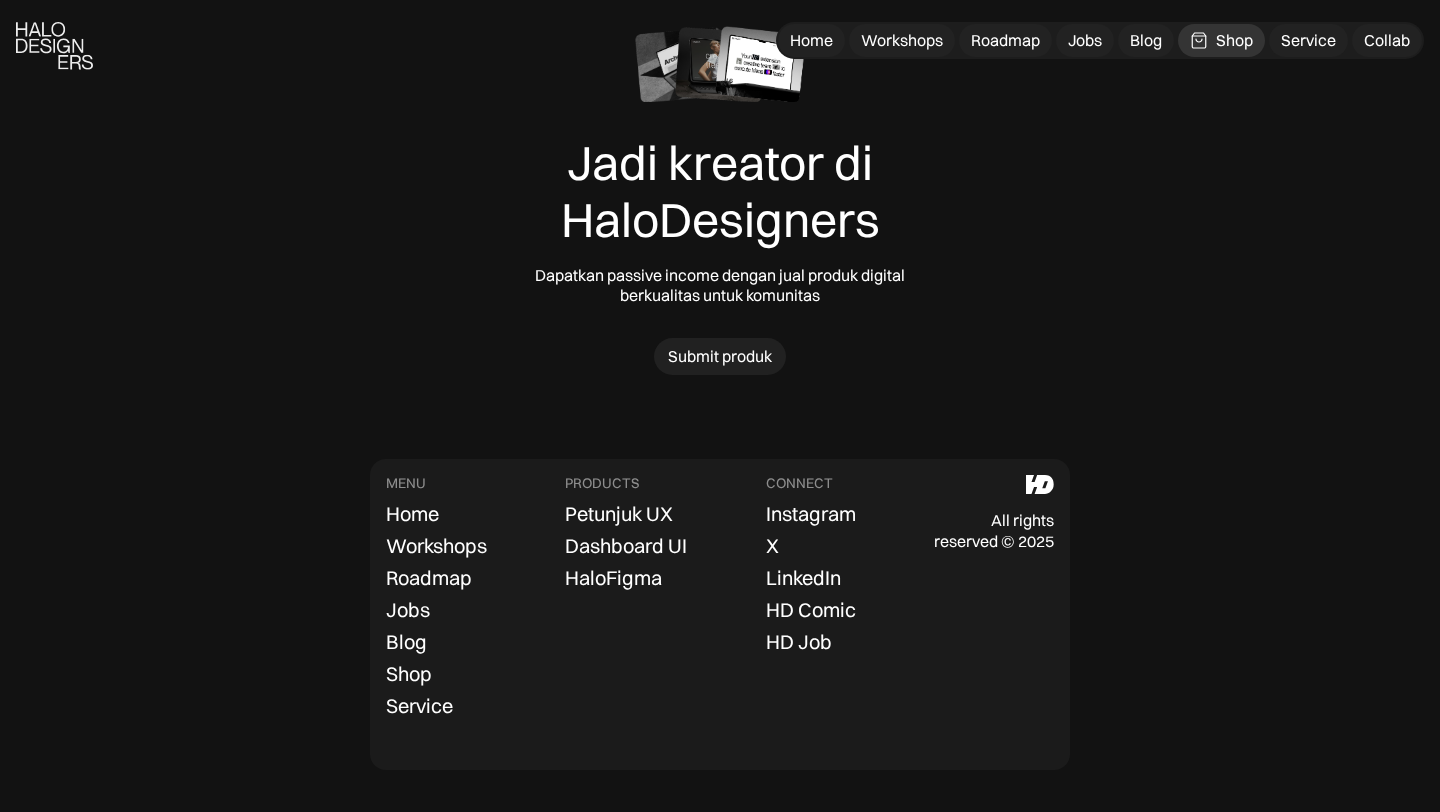 click at bounding box center (54, 46) 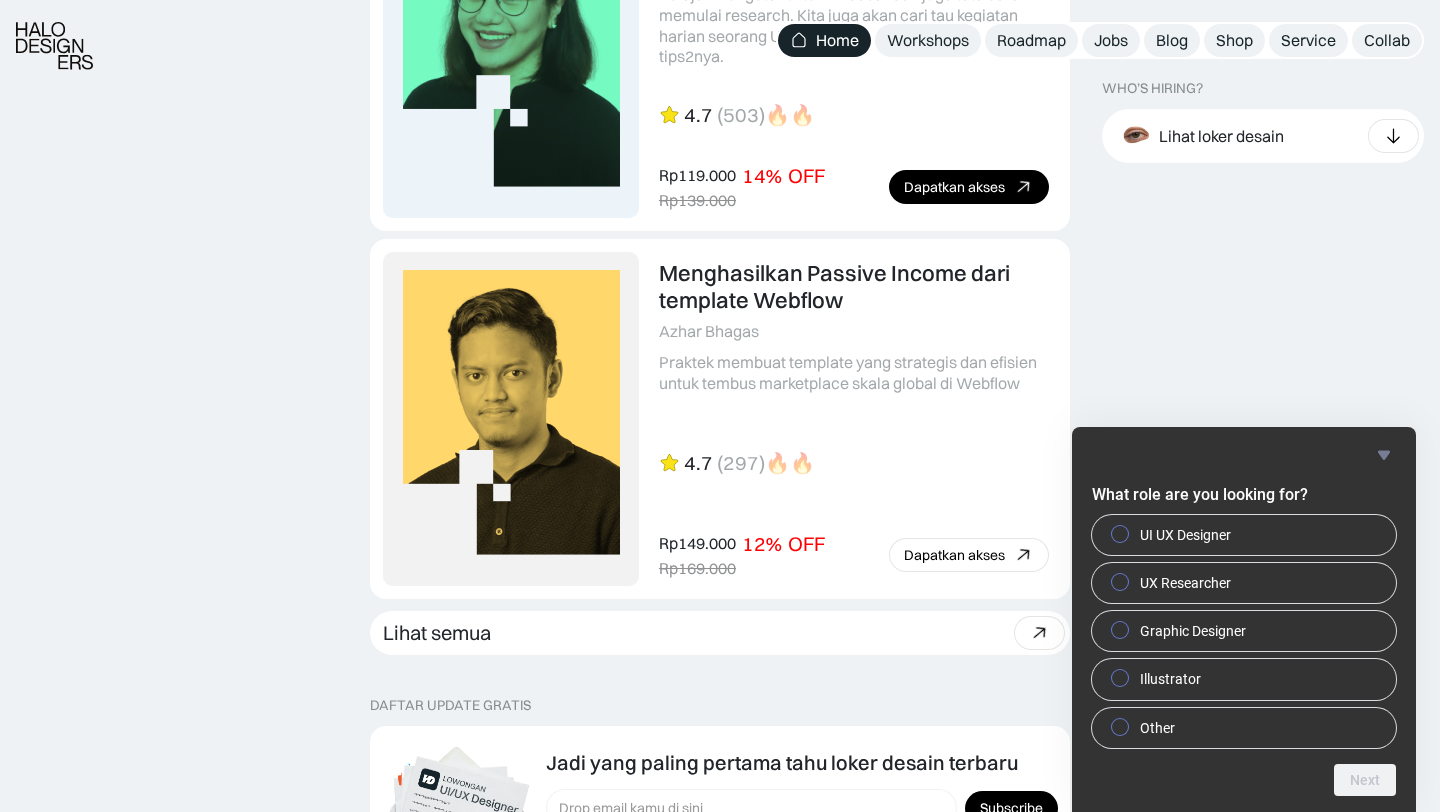 scroll, scrollTop: 5967, scrollLeft: 0, axis: vertical 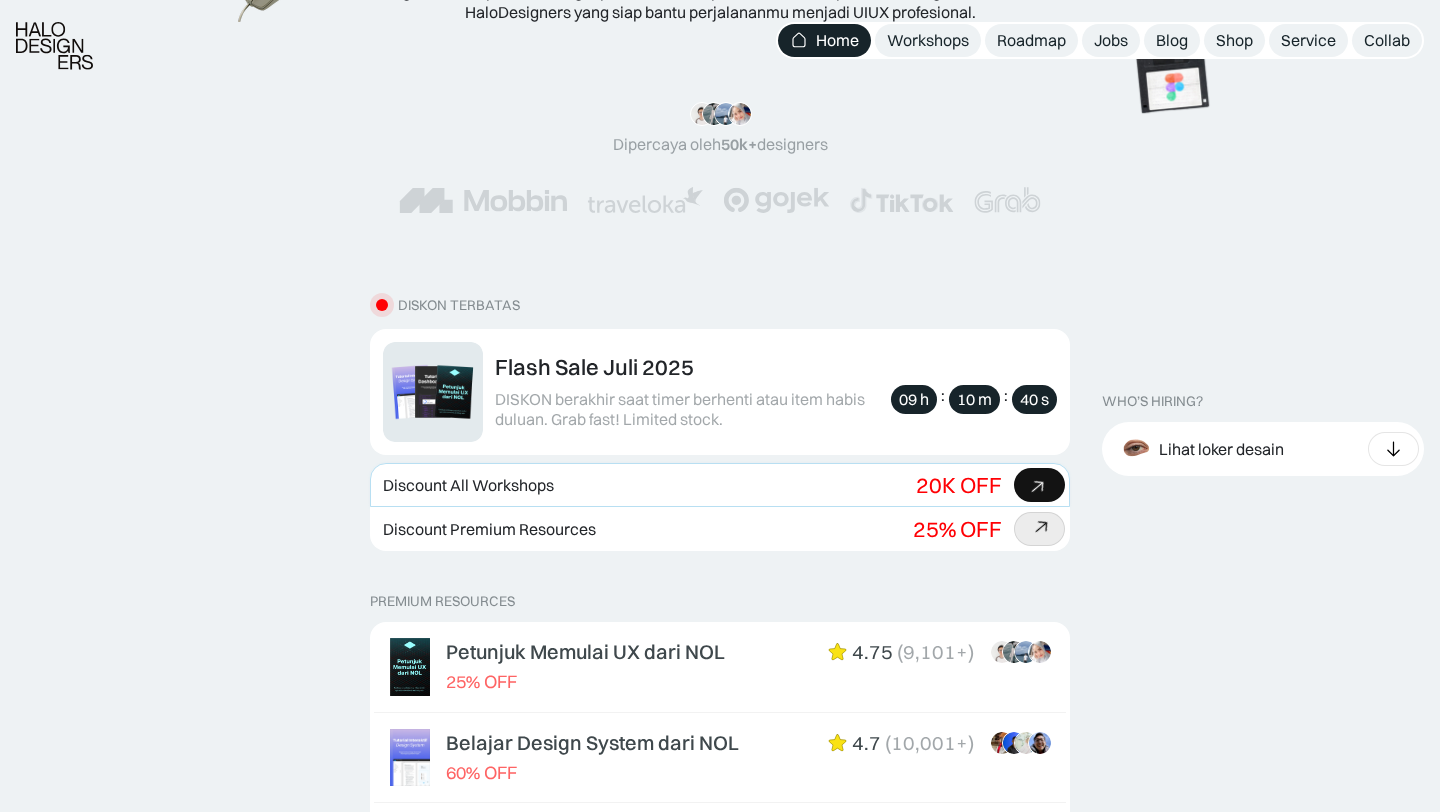 click on "Discount All Workshops Beli bundle Hemat Rp706.001 20K OFF Rp5,206,000 Rp4.499.999 Beli paket" at bounding box center [720, 485] 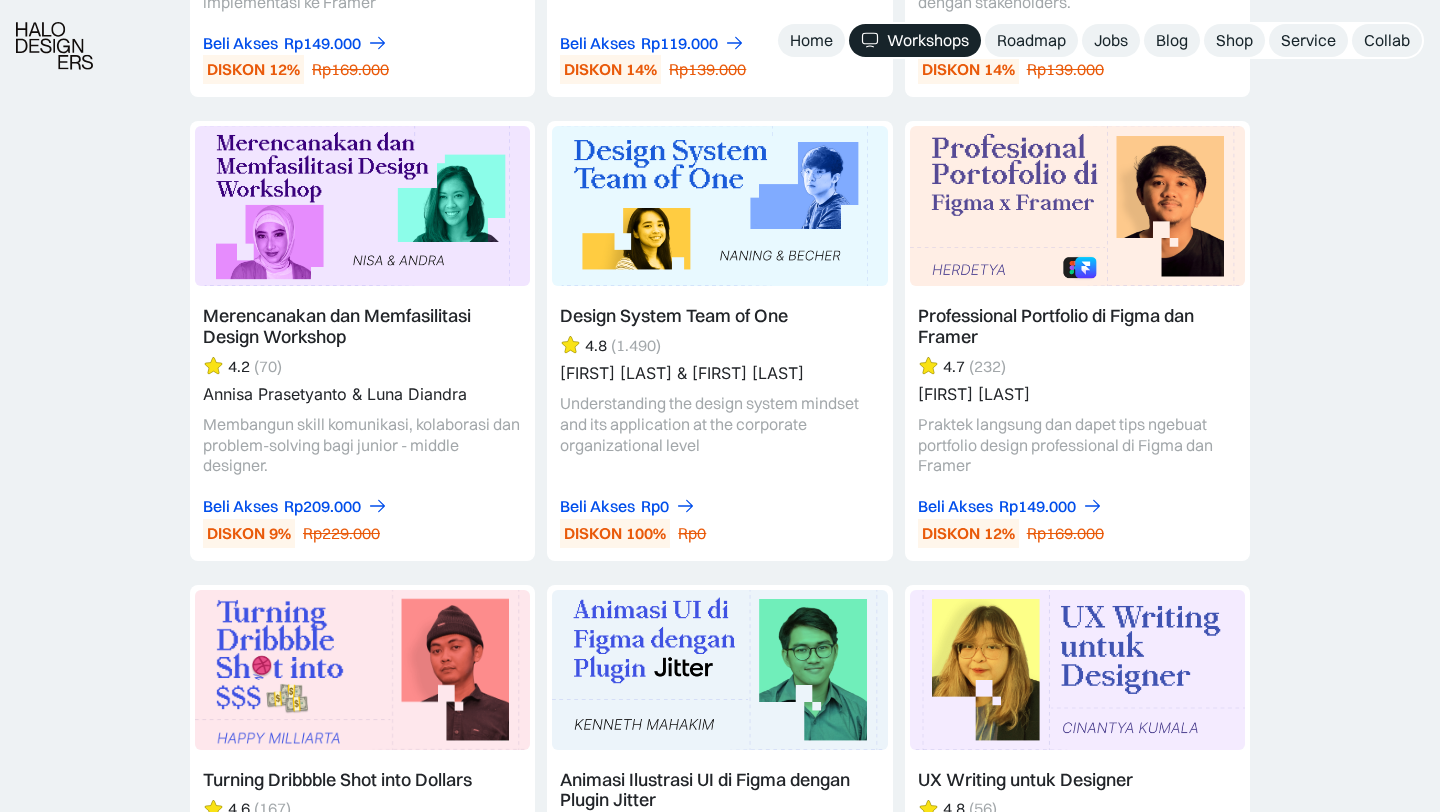 scroll, scrollTop: 6890, scrollLeft: 0, axis: vertical 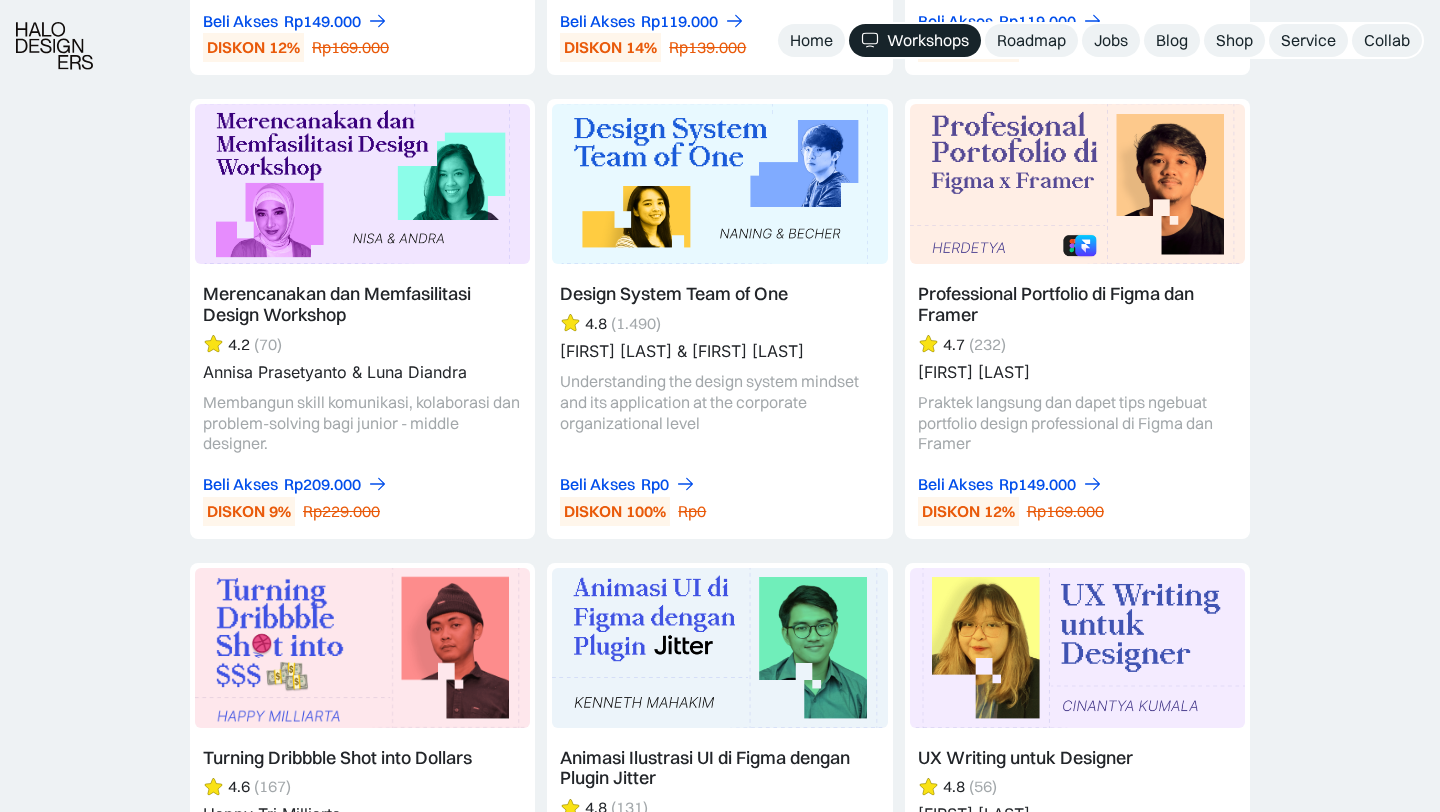 click at bounding box center (1077, 319) 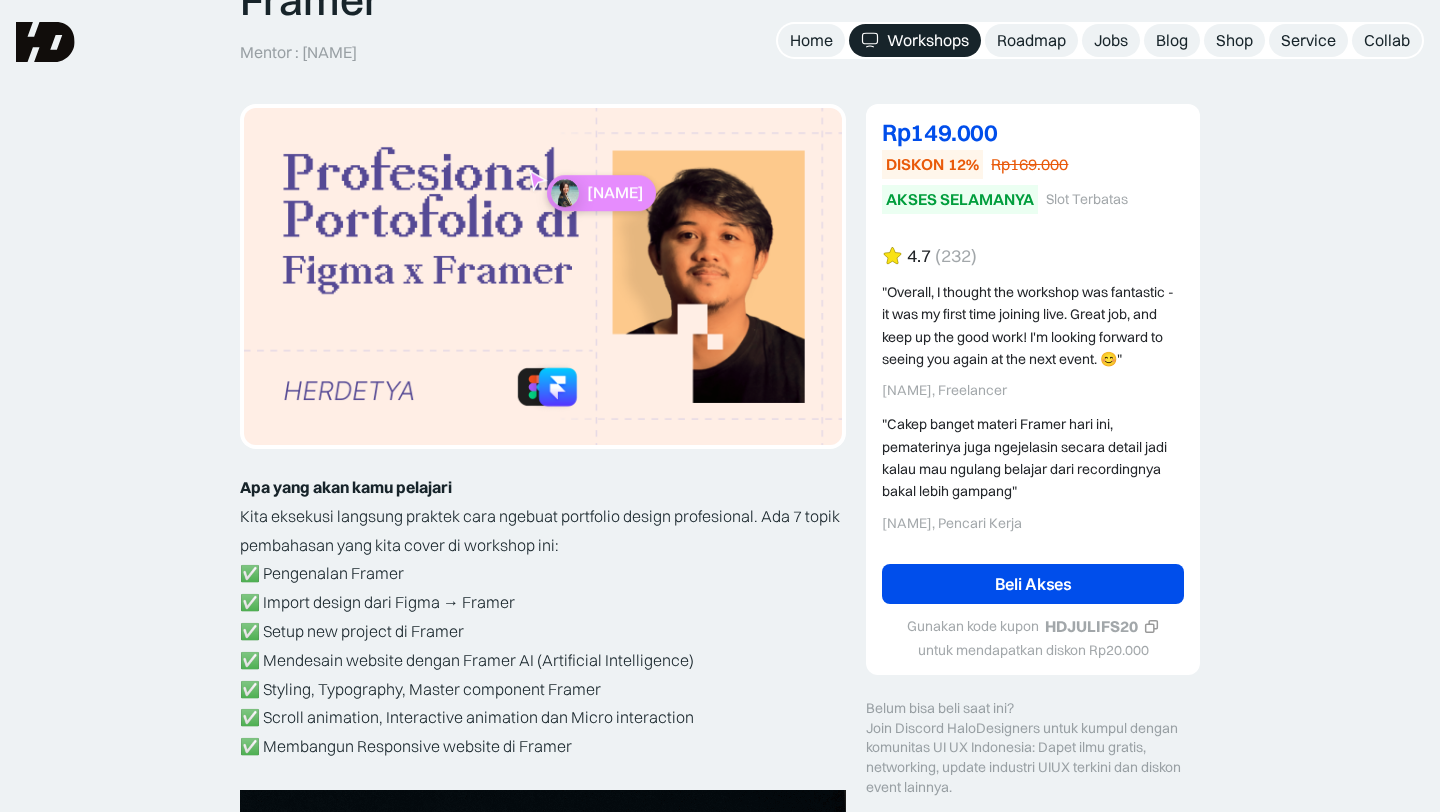 scroll, scrollTop: 243, scrollLeft: 0, axis: vertical 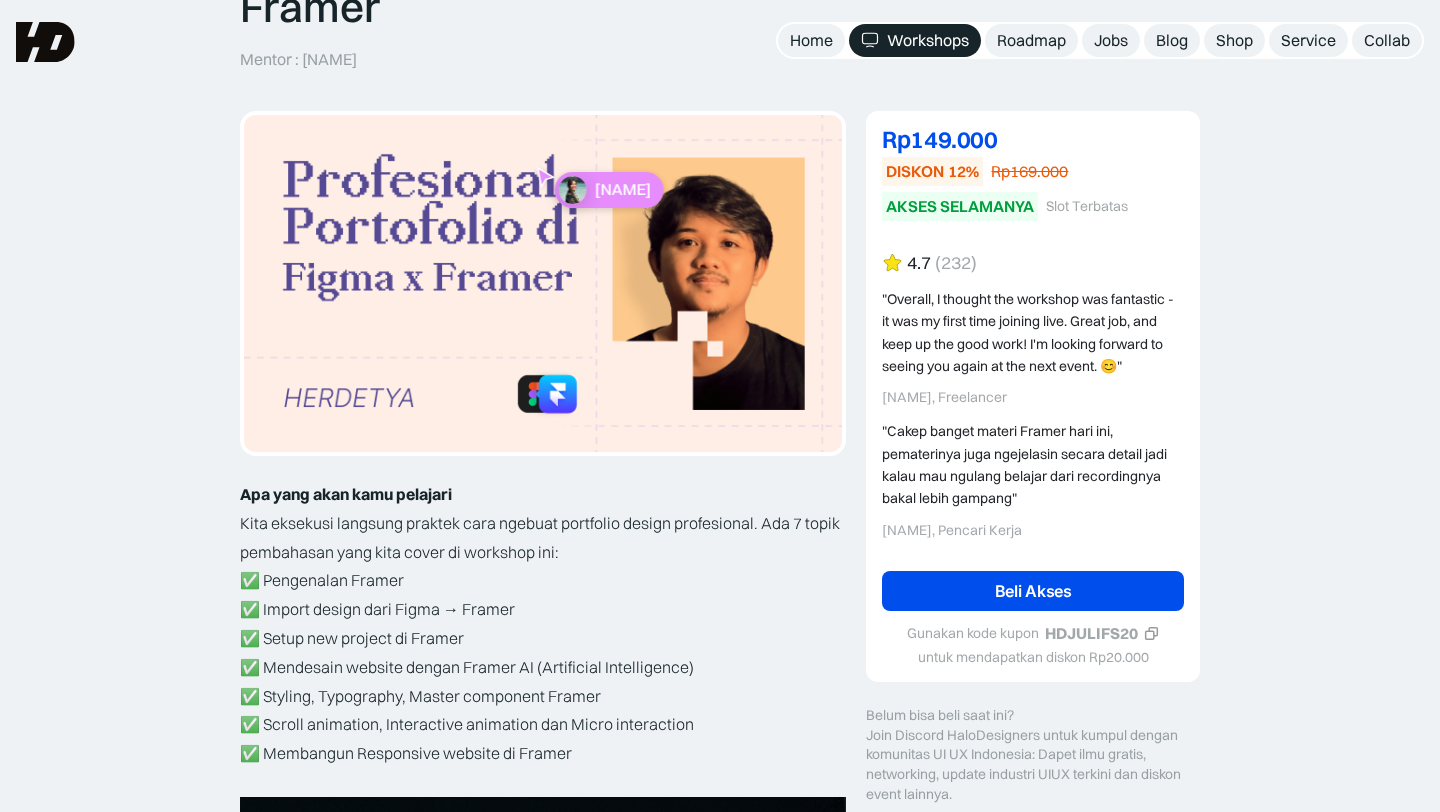 click on "AKSES SELAMANYA" at bounding box center (960, 206) 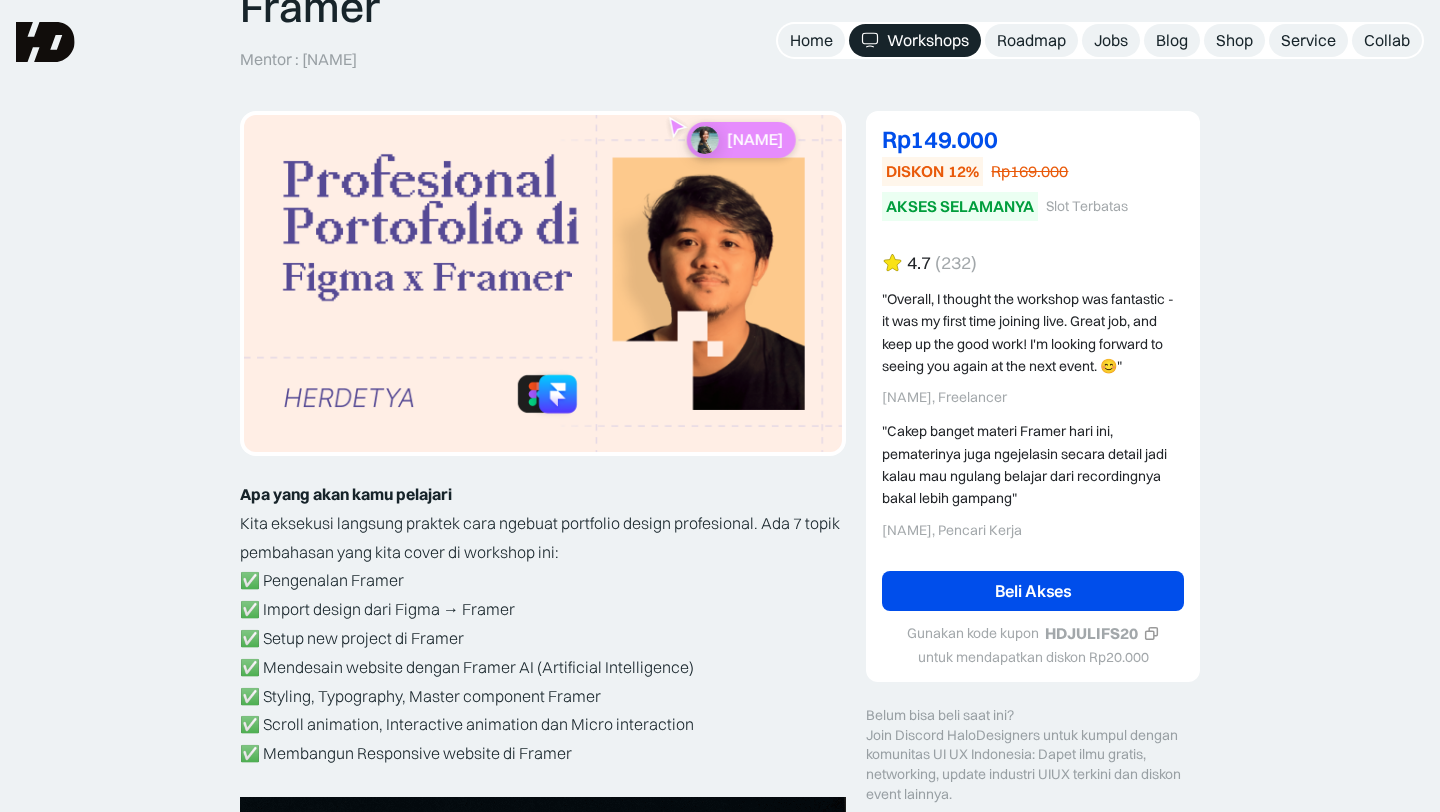 click on "Rp149.000" at bounding box center (1033, 139) 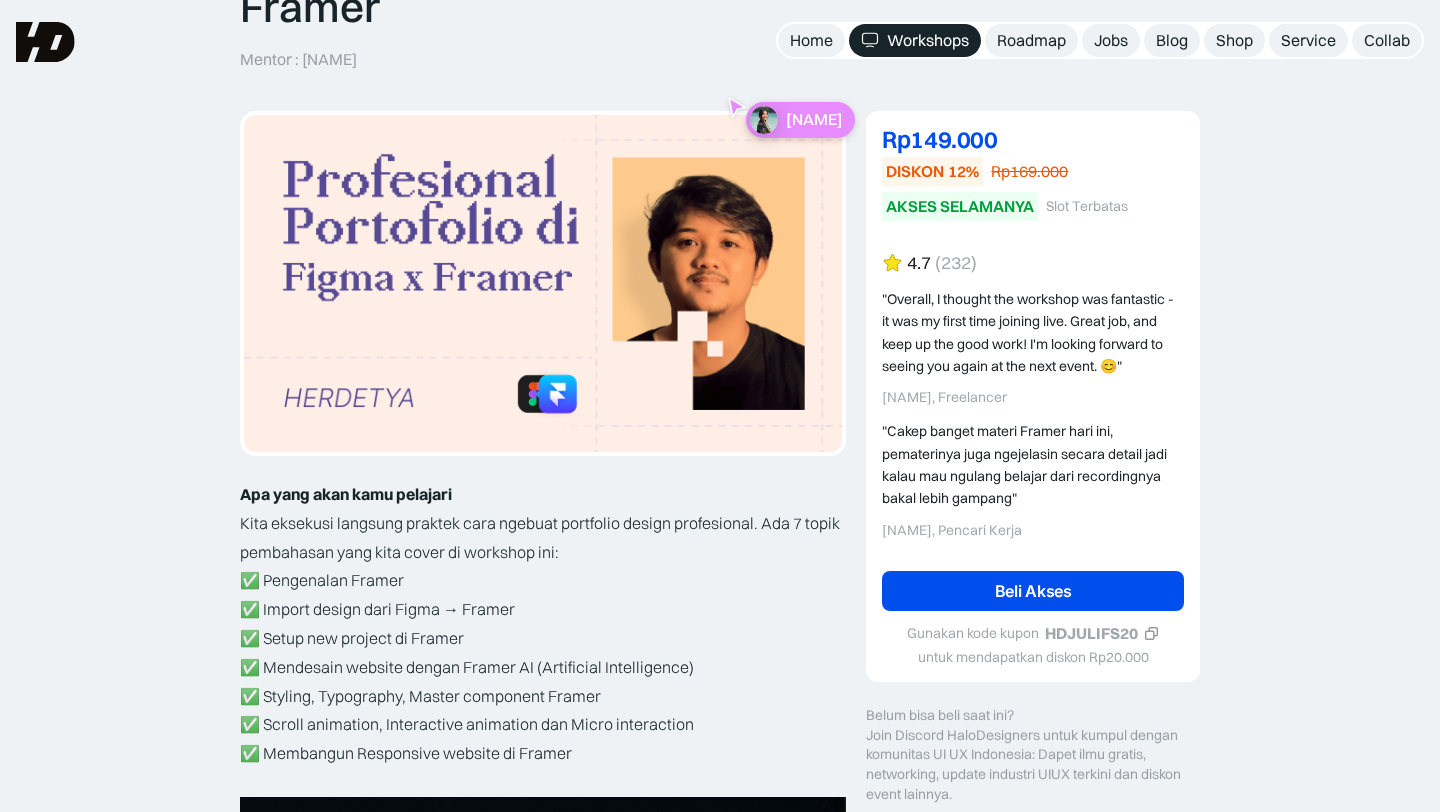 click on "DISKON" at bounding box center (915, 171) 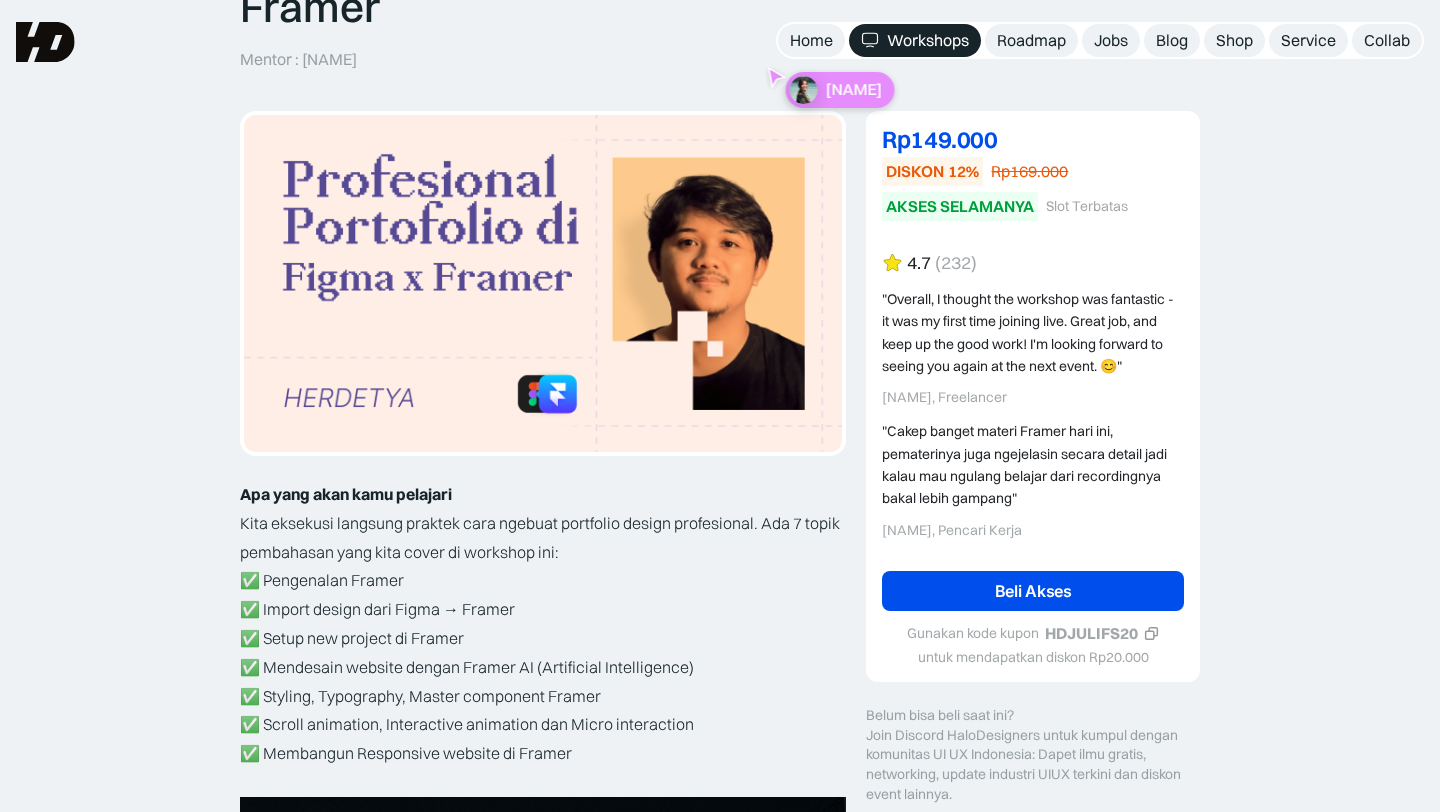 click on "AKSES SELAMANYA" at bounding box center (960, 206) 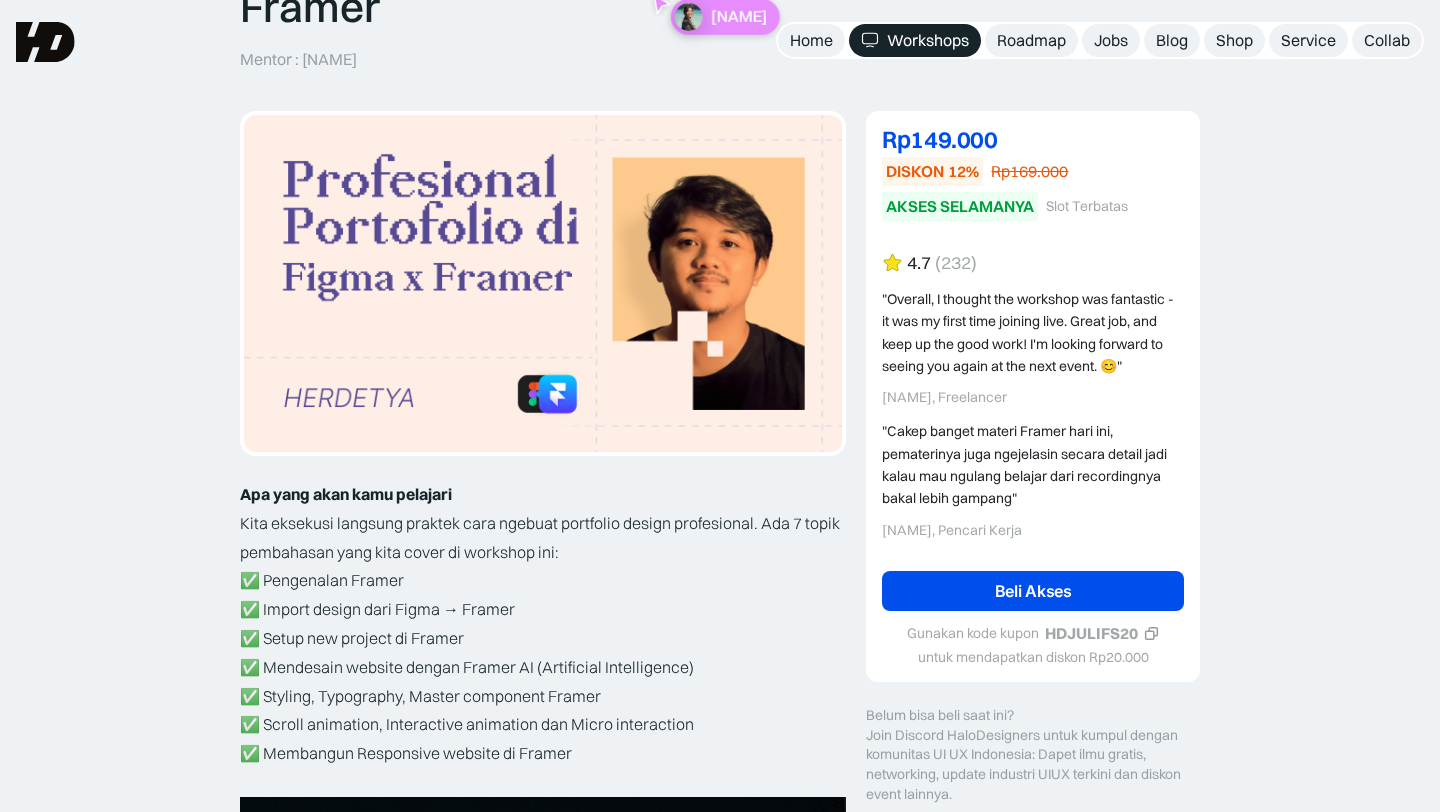 click on "Beli Akses" at bounding box center (1033, 591) 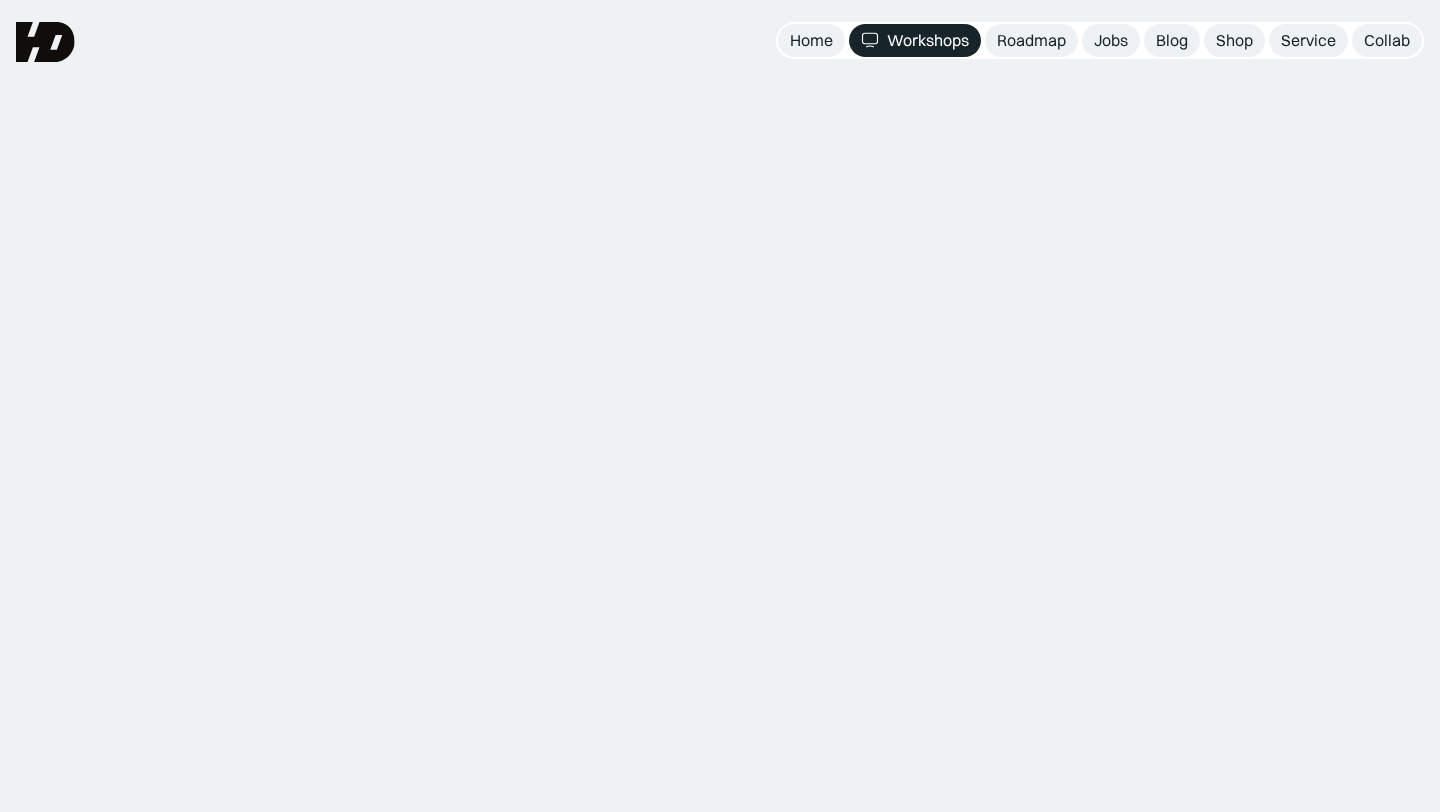 scroll, scrollTop: 0, scrollLeft: 0, axis: both 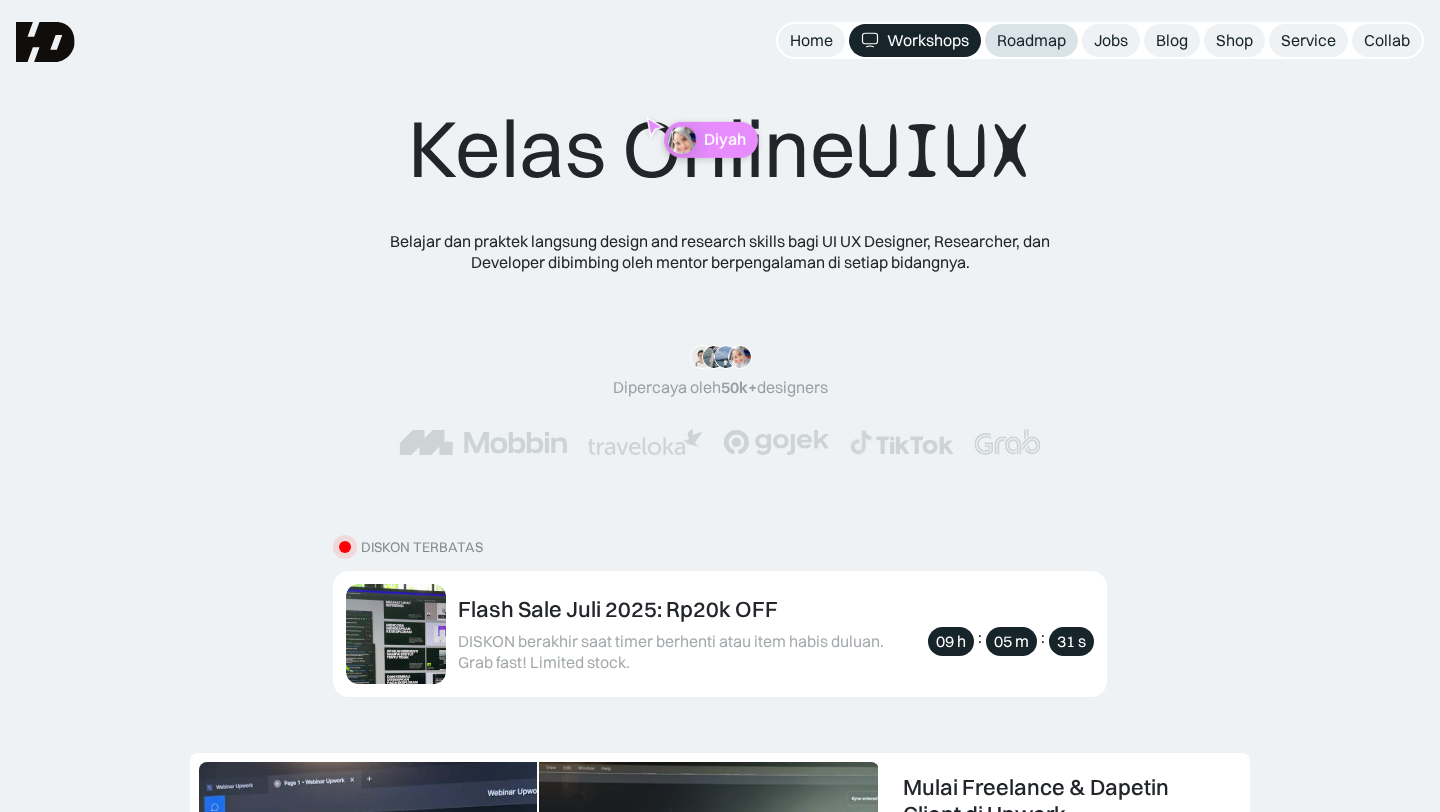 click on "Roadmap" at bounding box center [1031, 40] 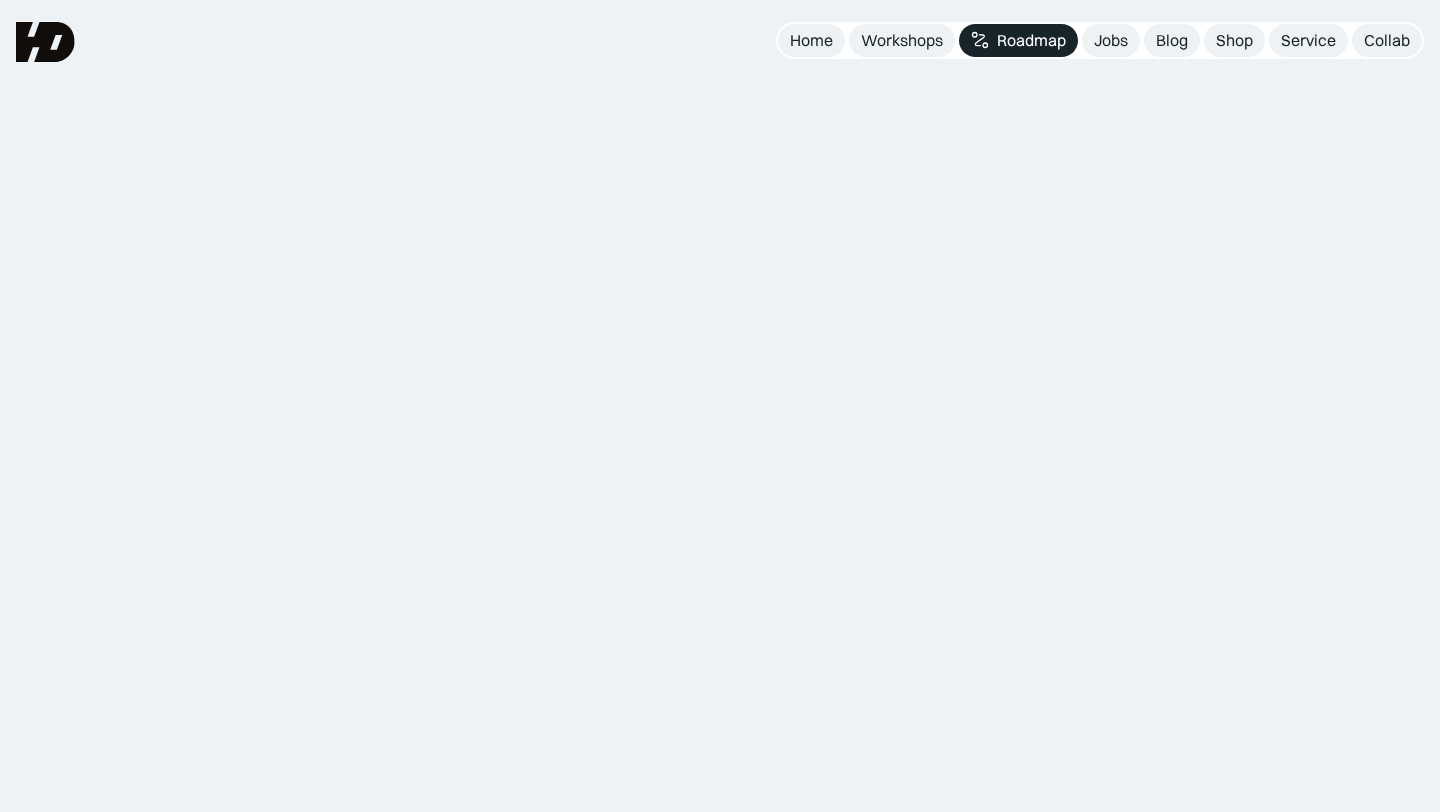 scroll, scrollTop: 0, scrollLeft: 0, axis: both 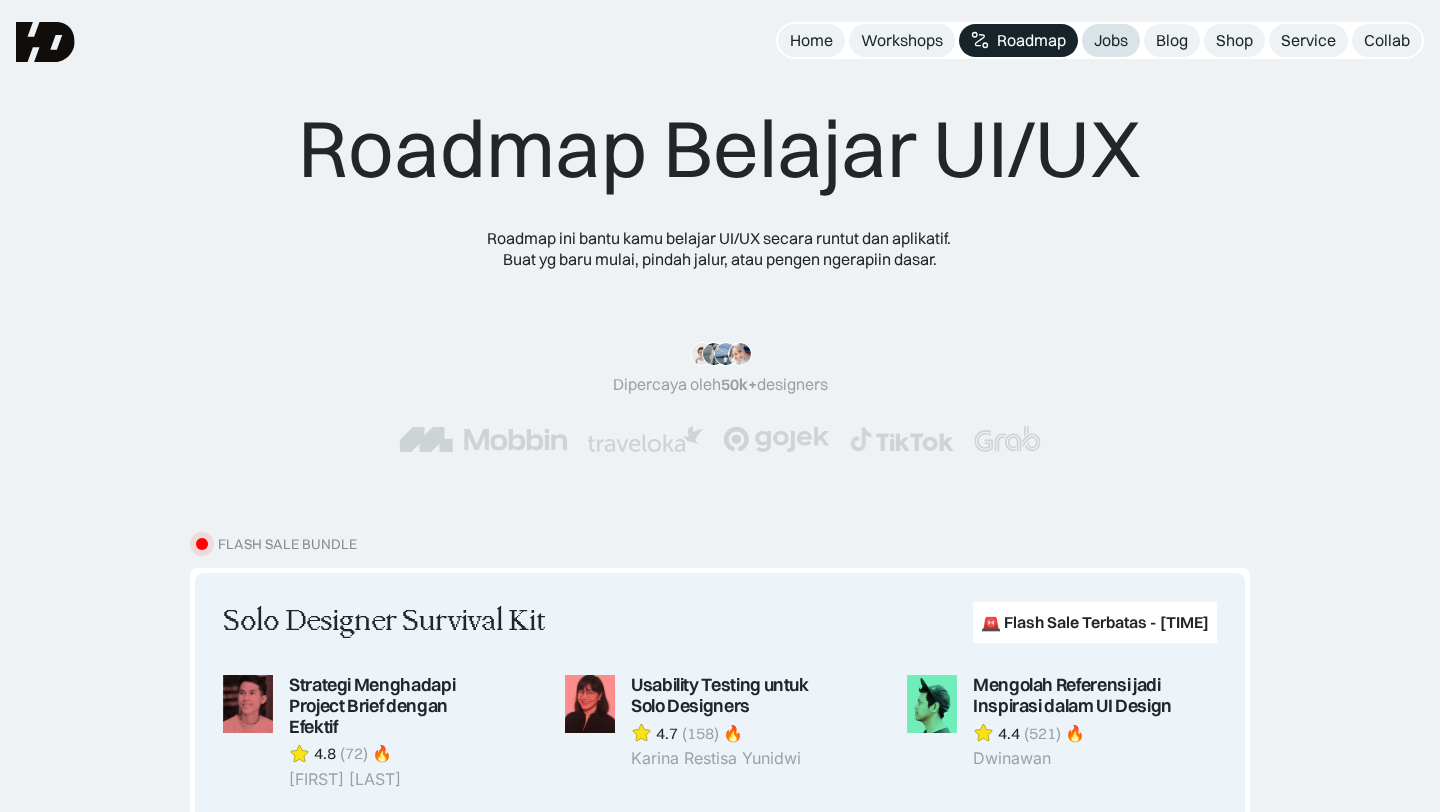 click on "Jobs" at bounding box center [1111, 40] 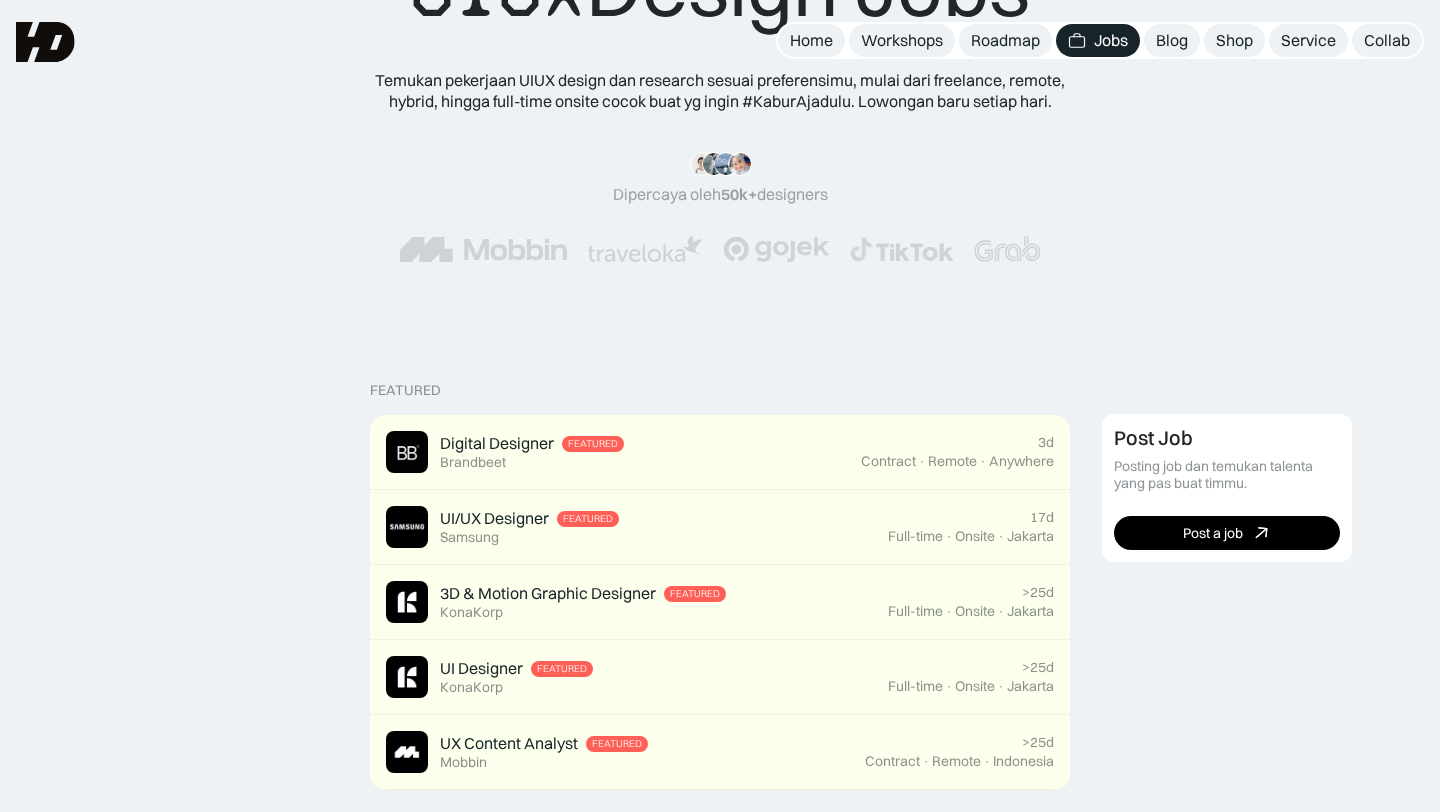 scroll, scrollTop: 0, scrollLeft: 0, axis: both 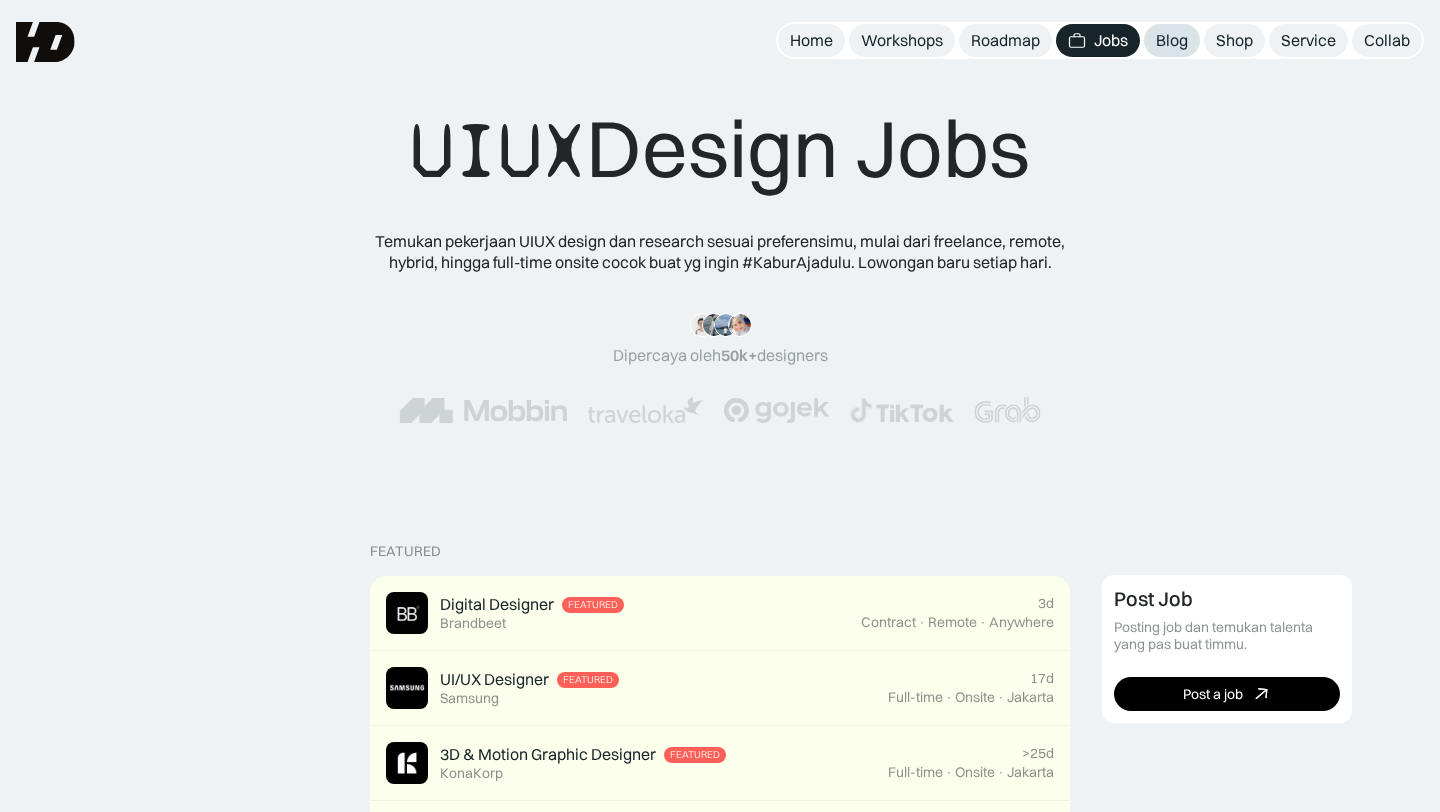 click on "Blog" at bounding box center [1172, 40] 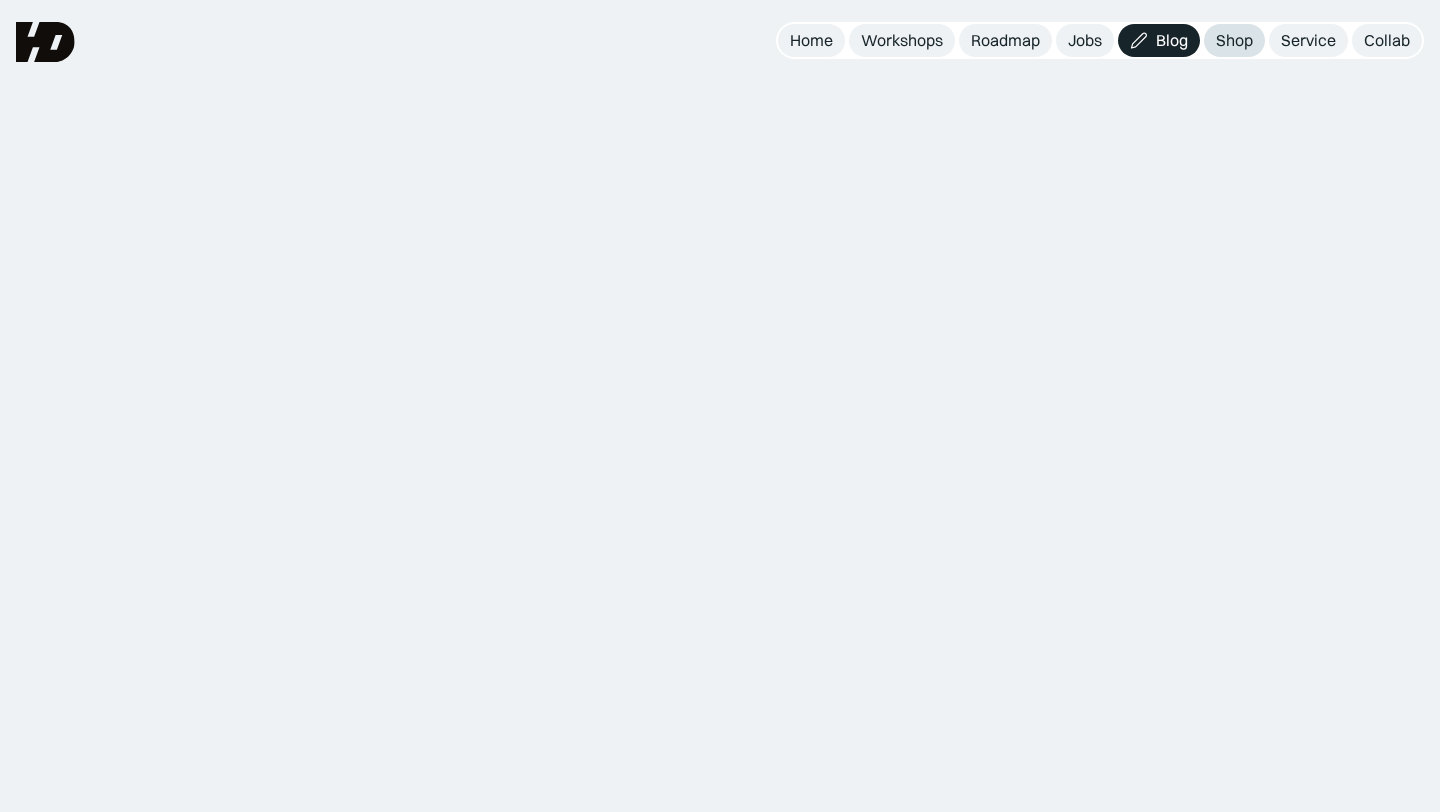 scroll, scrollTop: 0, scrollLeft: 0, axis: both 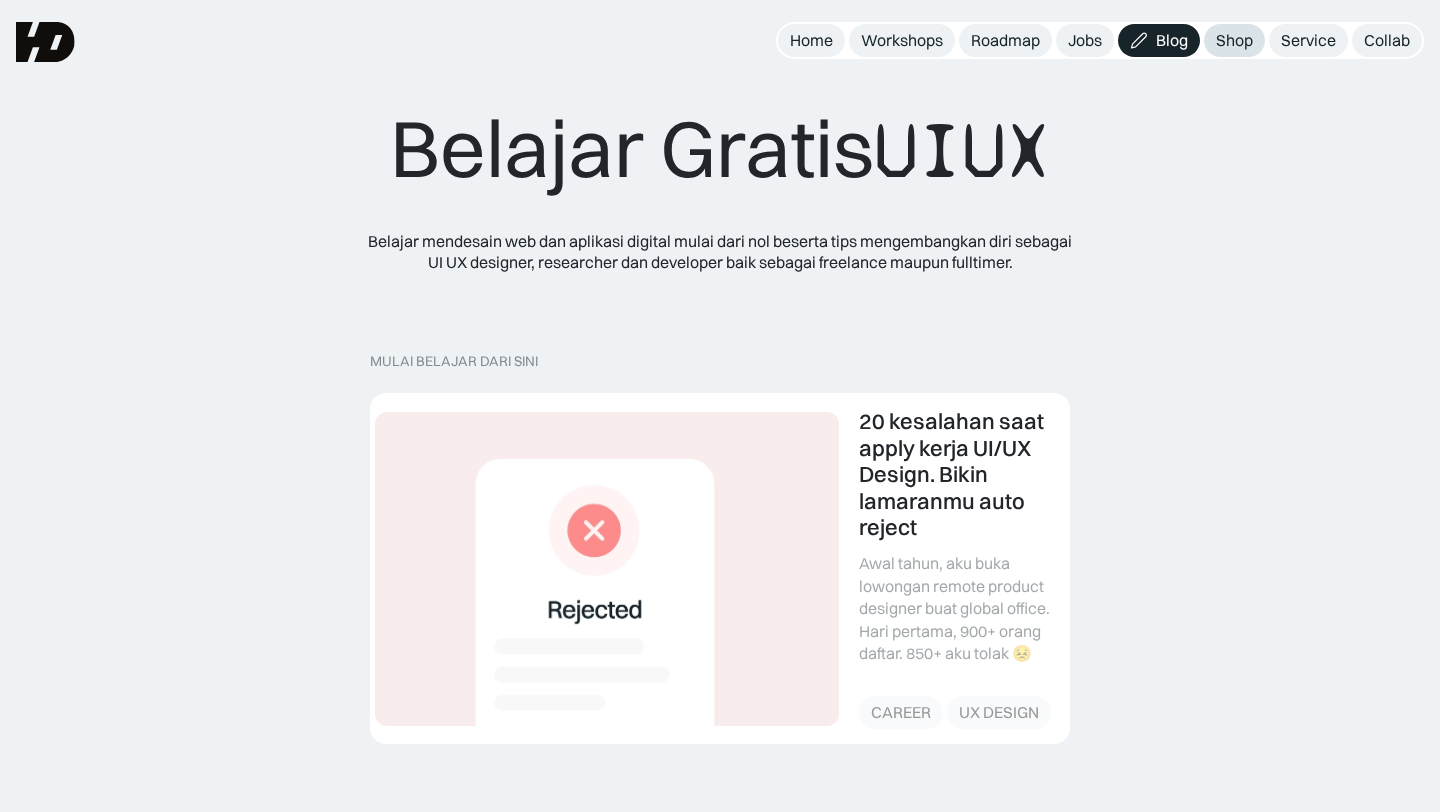 click on "Shop" at bounding box center (1234, 40) 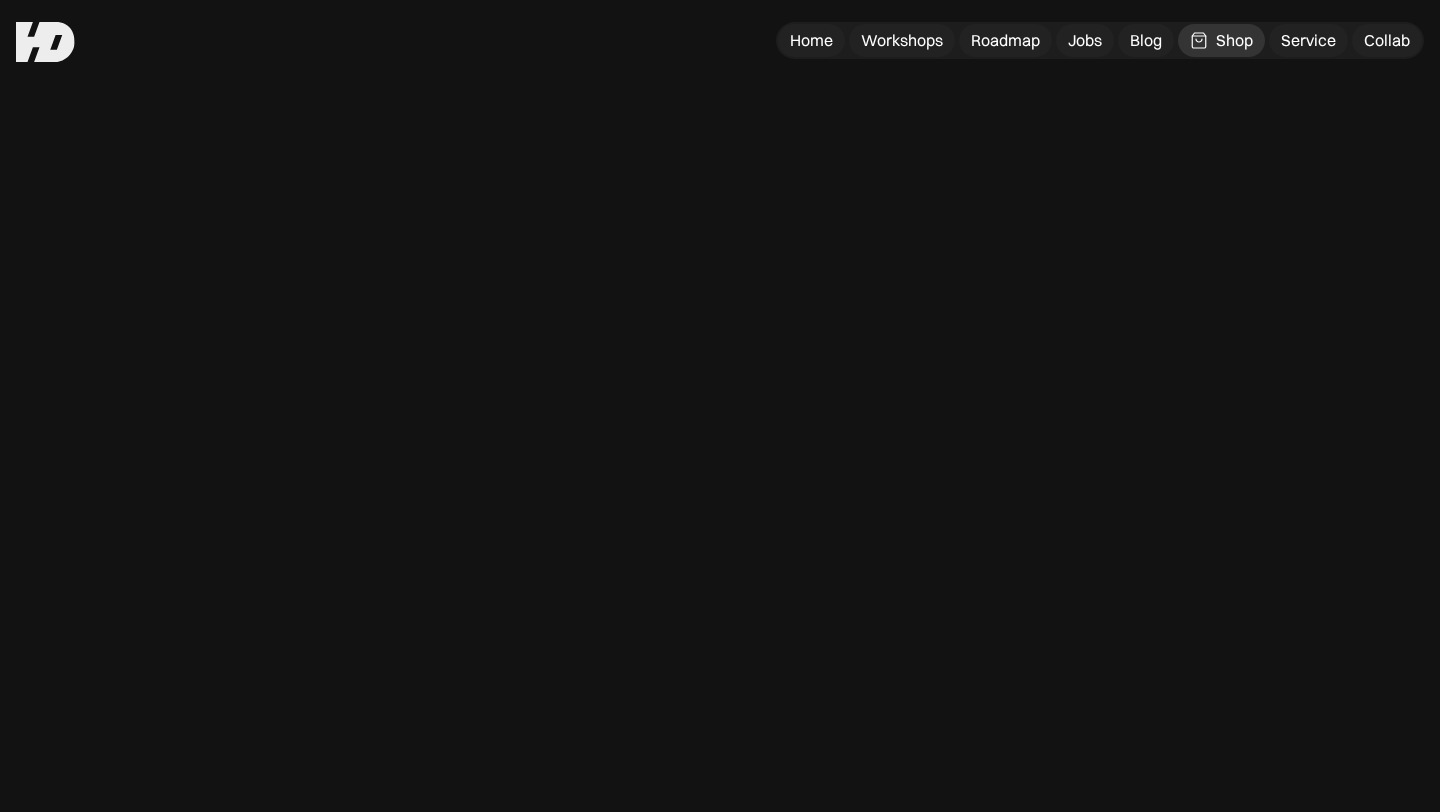 scroll, scrollTop: 0, scrollLeft: 0, axis: both 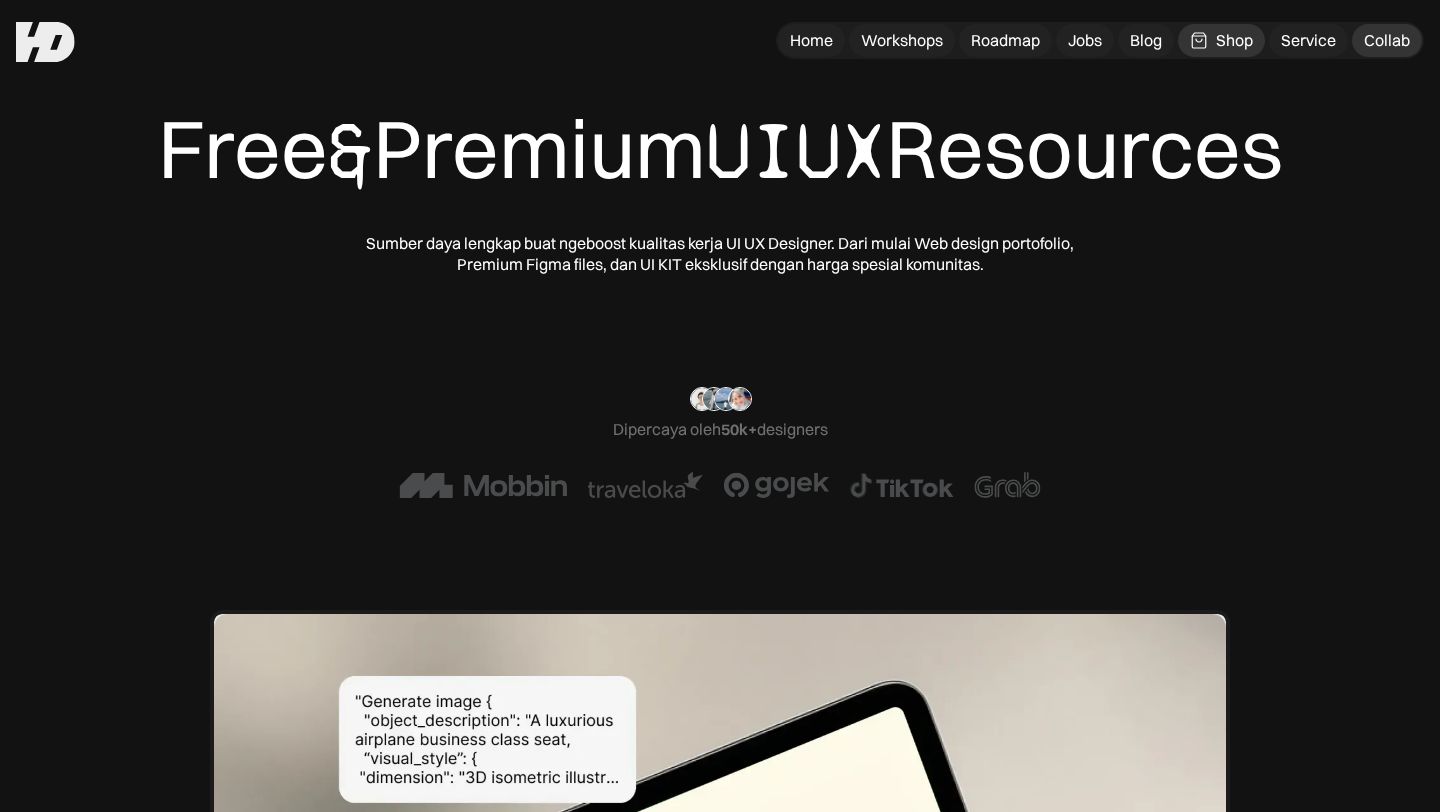 click on "Collab" at bounding box center (1387, 40) 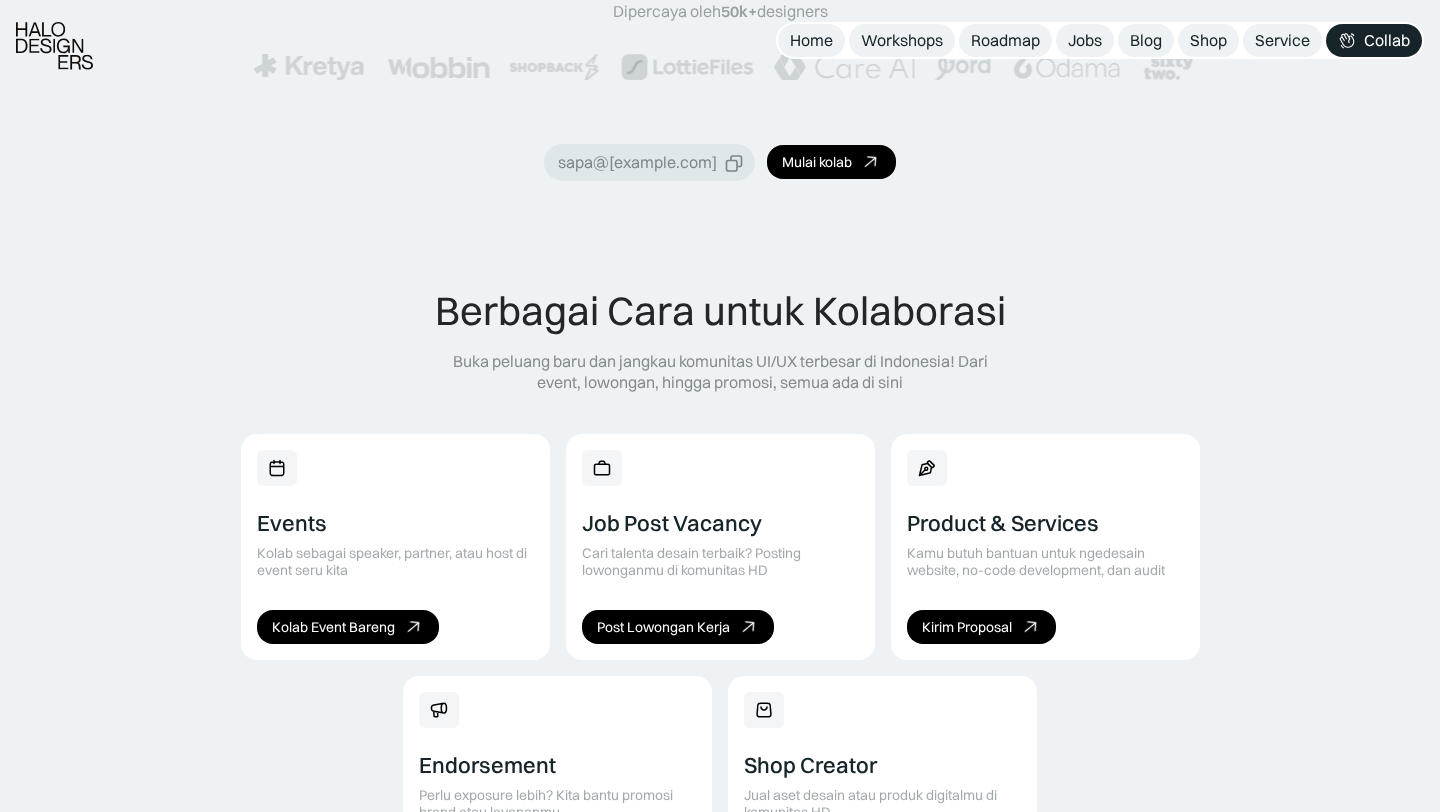 scroll, scrollTop: 0, scrollLeft: 0, axis: both 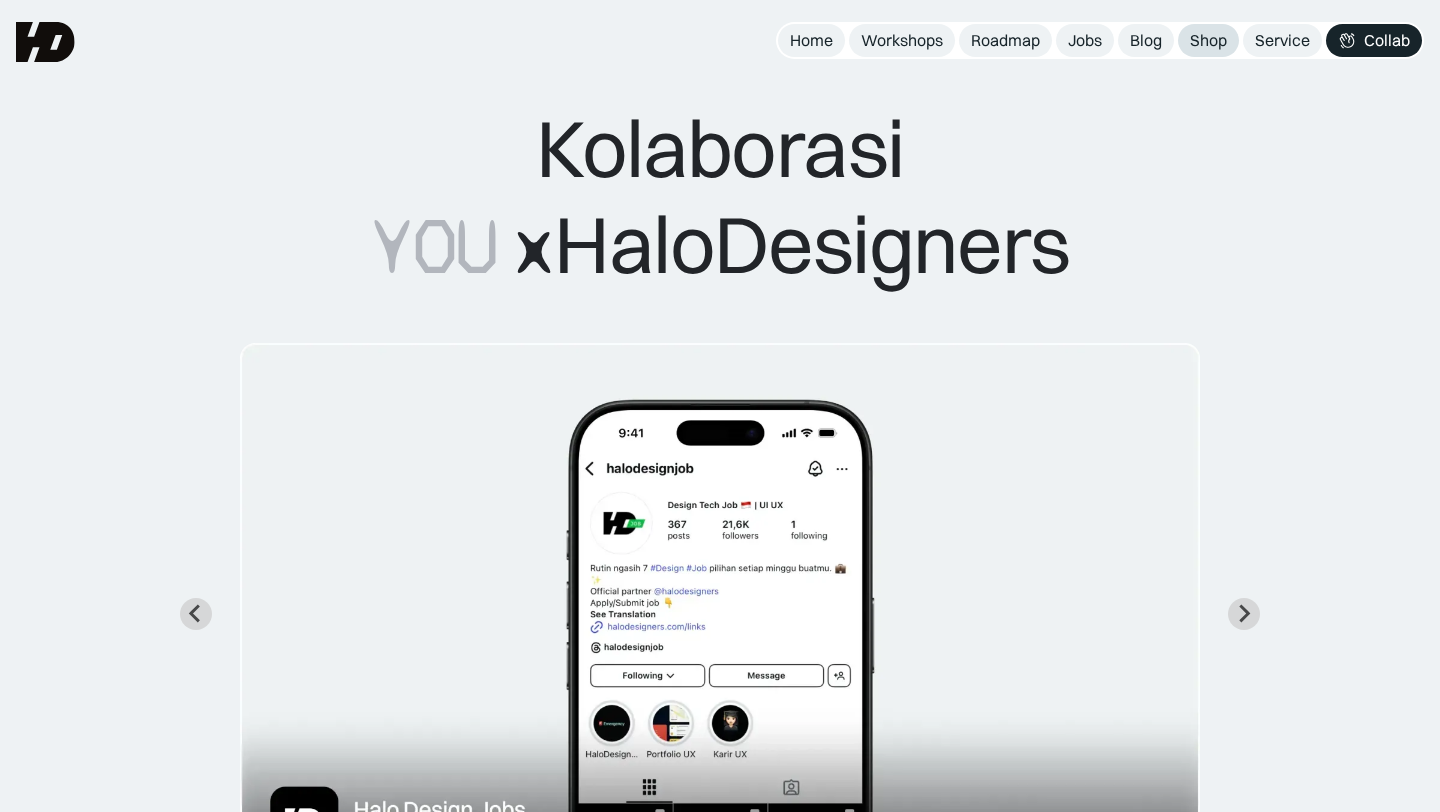click on "Shop" at bounding box center (1208, 40) 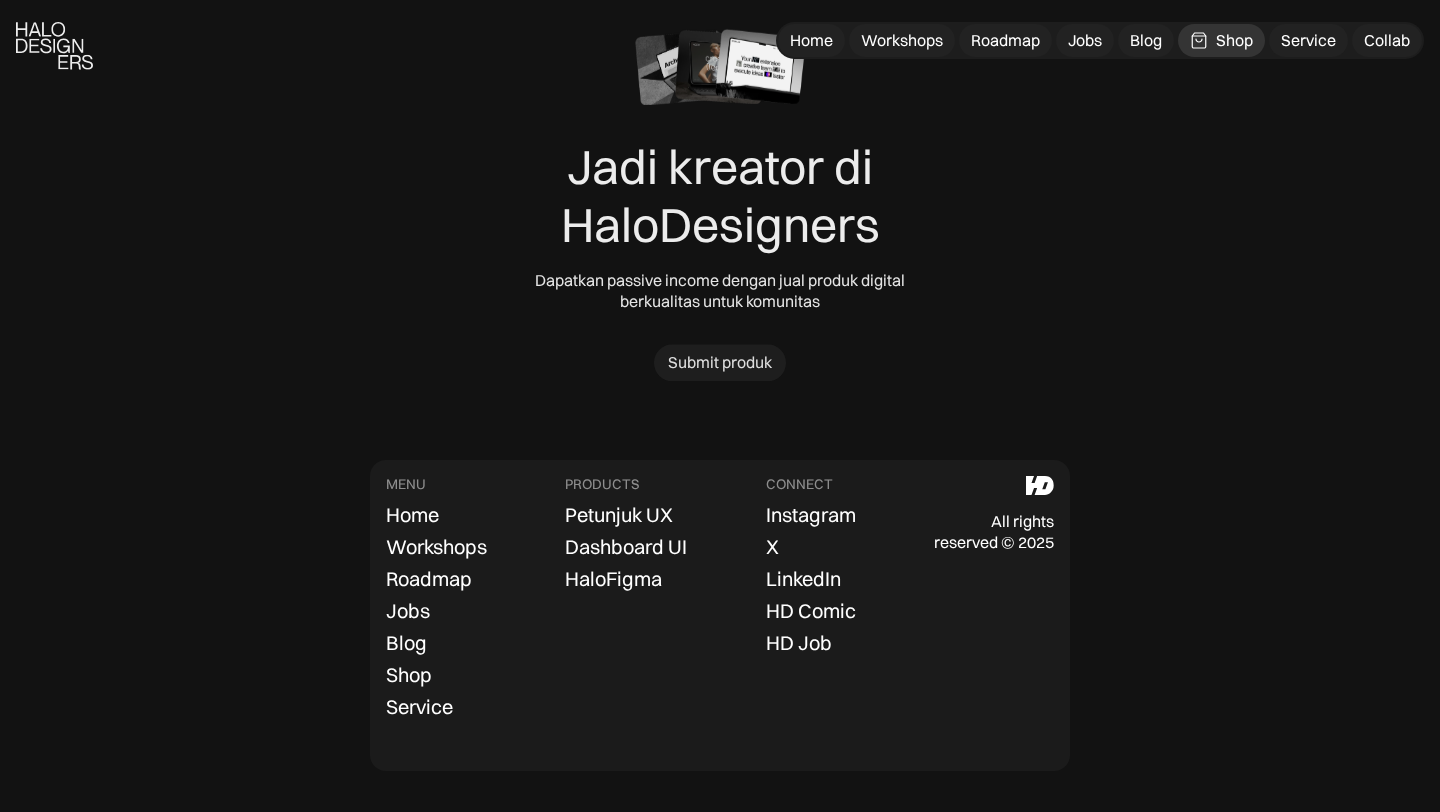 scroll, scrollTop: 6358, scrollLeft: 0, axis: vertical 